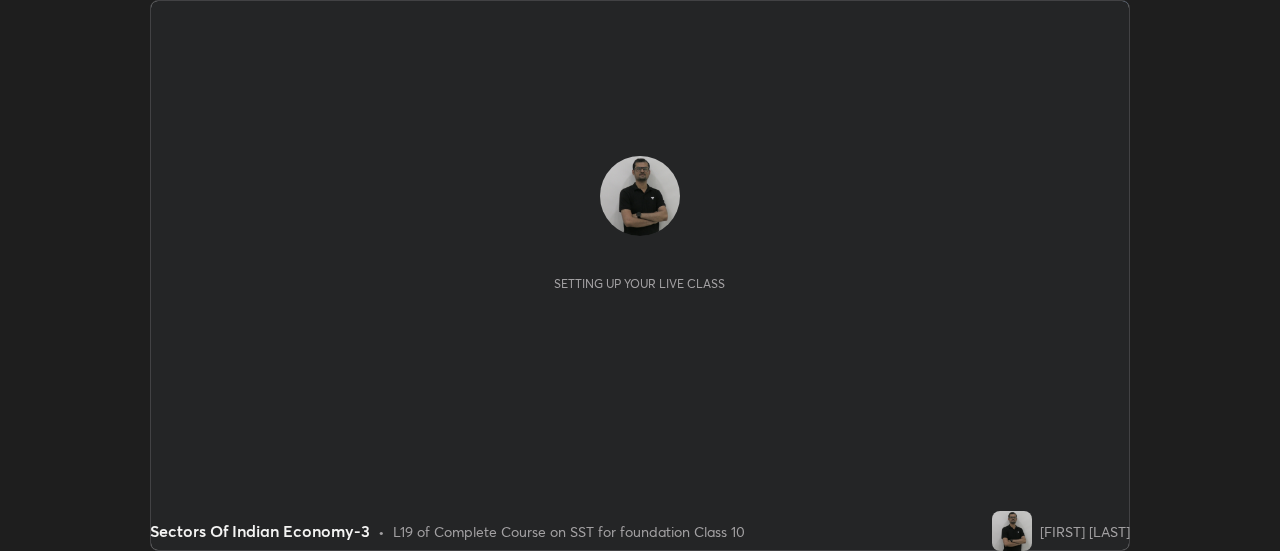 scroll, scrollTop: 0, scrollLeft: 0, axis: both 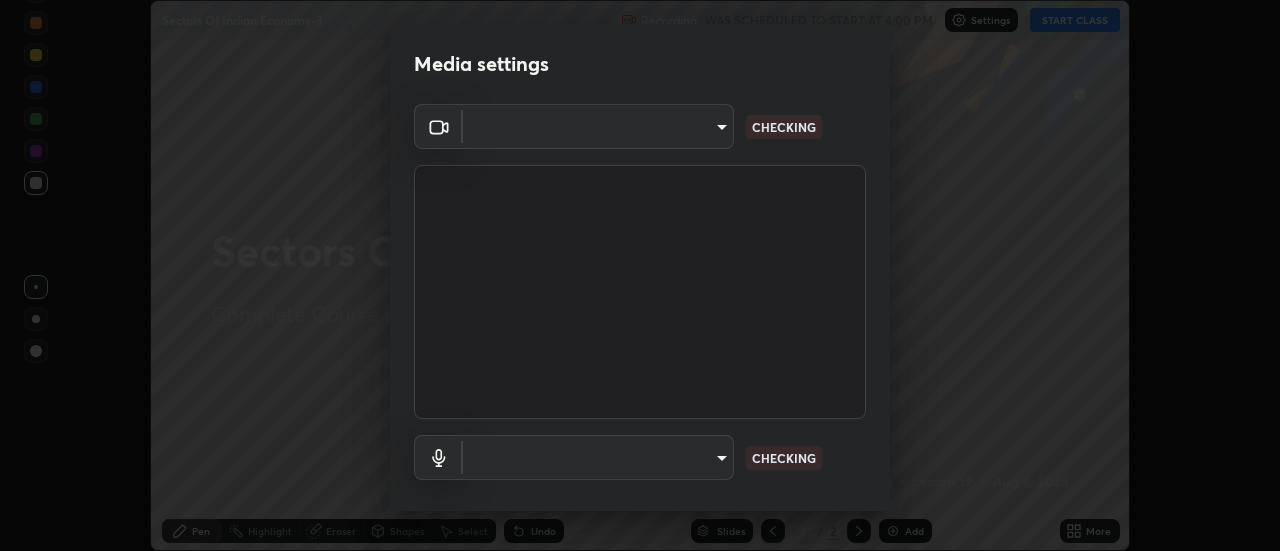 type on "1769541d7db8b910b2b6aaf592df5ff8660c63acaad49df9064175df0c6f581f" 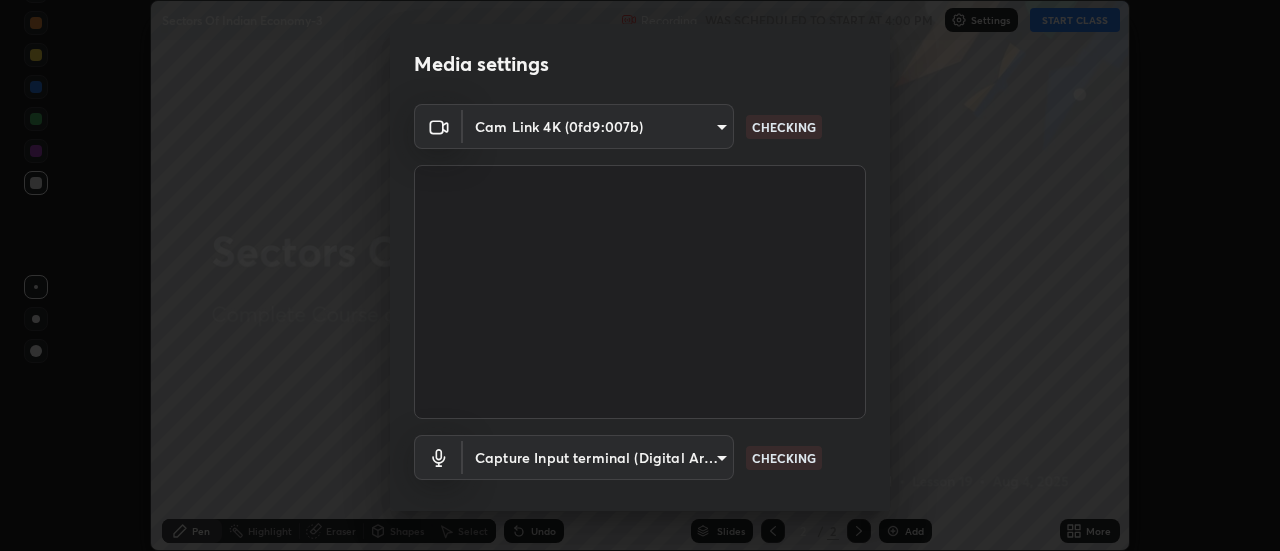 scroll, scrollTop: 105, scrollLeft: 0, axis: vertical 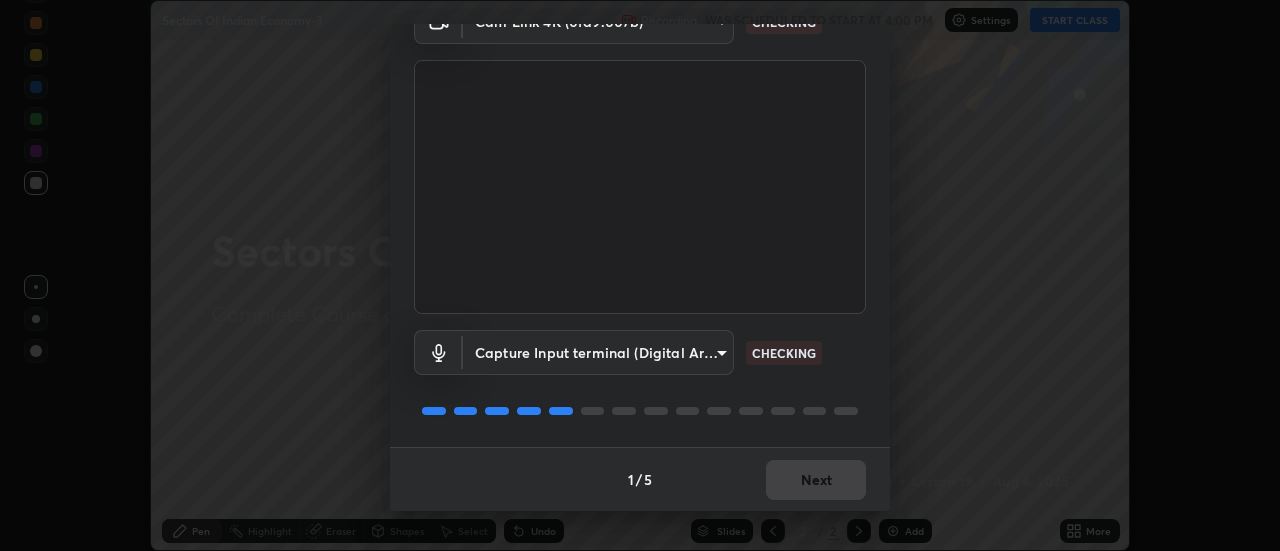 click on "1 / 5 Next" at bounding box center [640, 479] 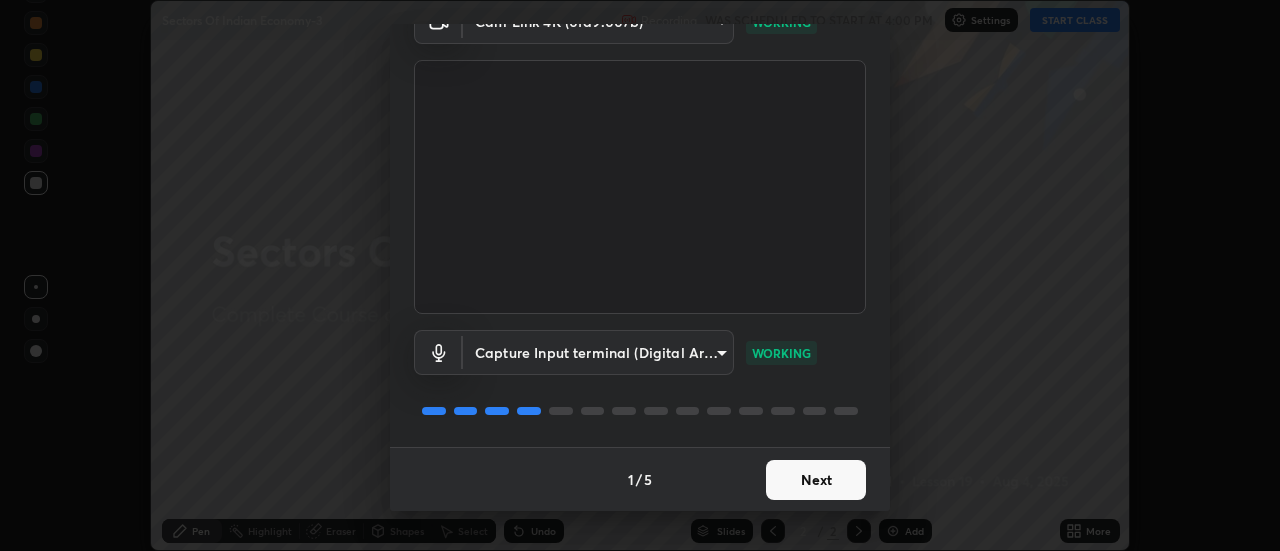 click on "Next" at bounding box center (816, 480) 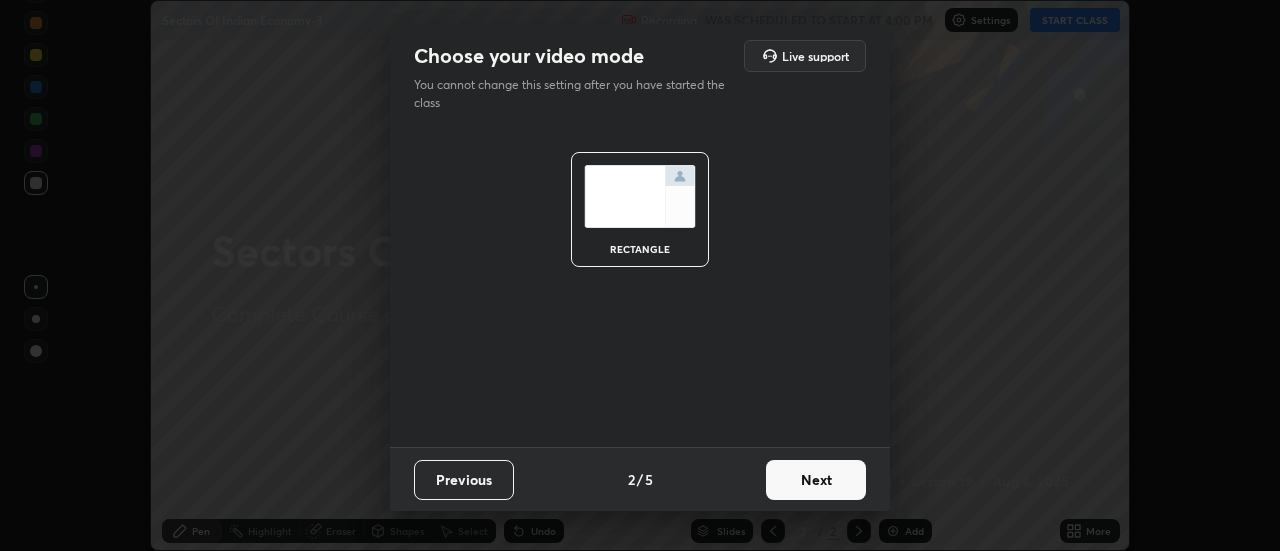 scroll, scrollTop: 0, scrollLeft: 0, axis: both 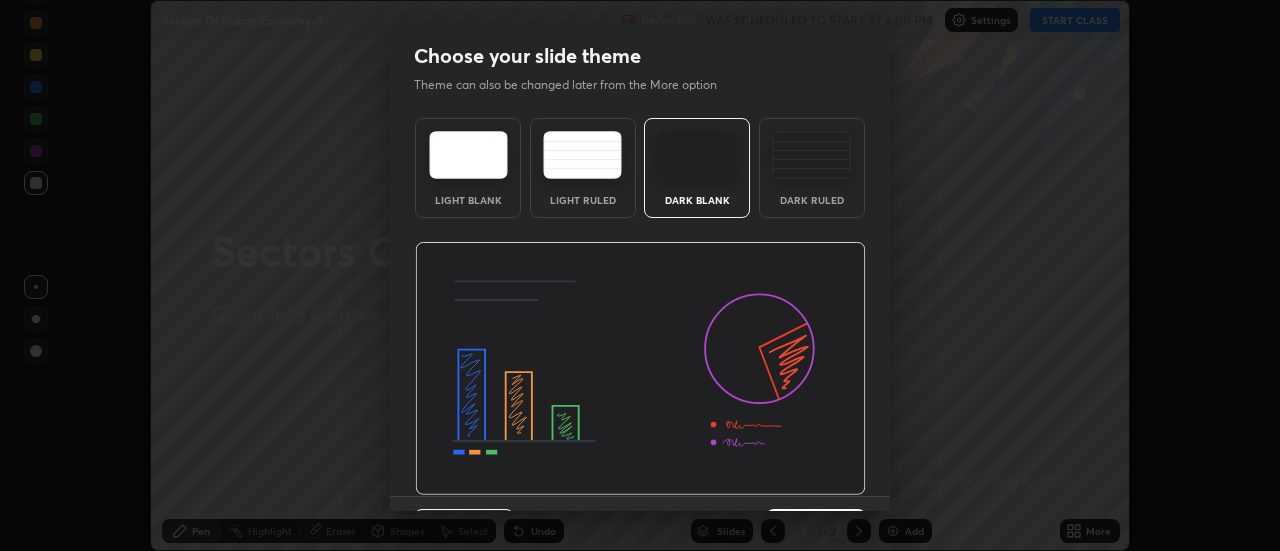 click at bounding box center [811, 155] 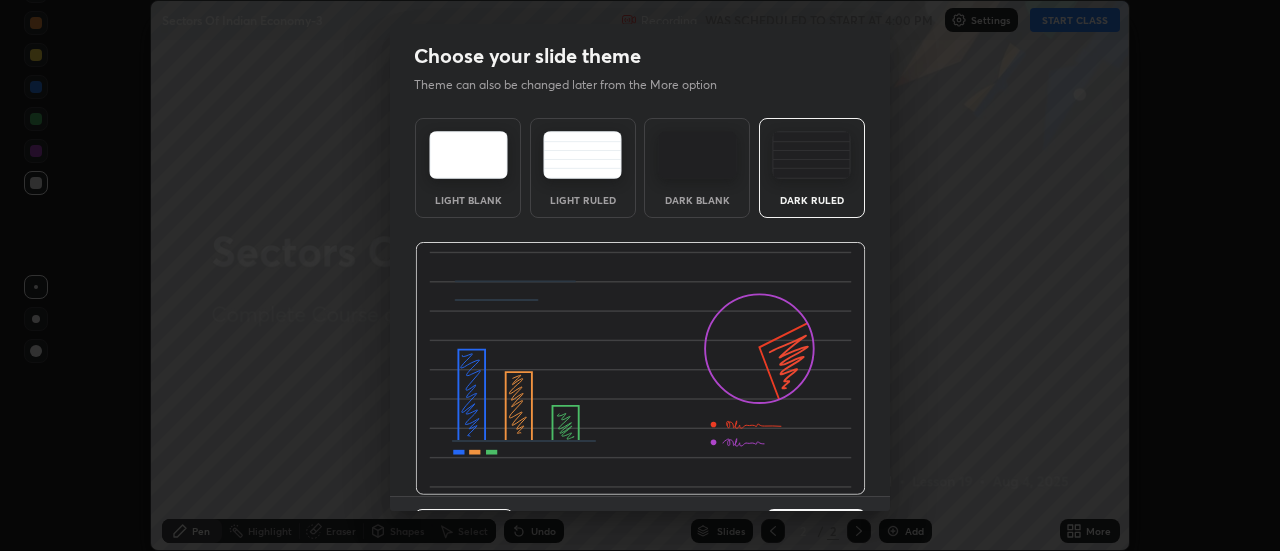 scroll, scrollTop: 49, scrollLeft: 0, axis: vertical 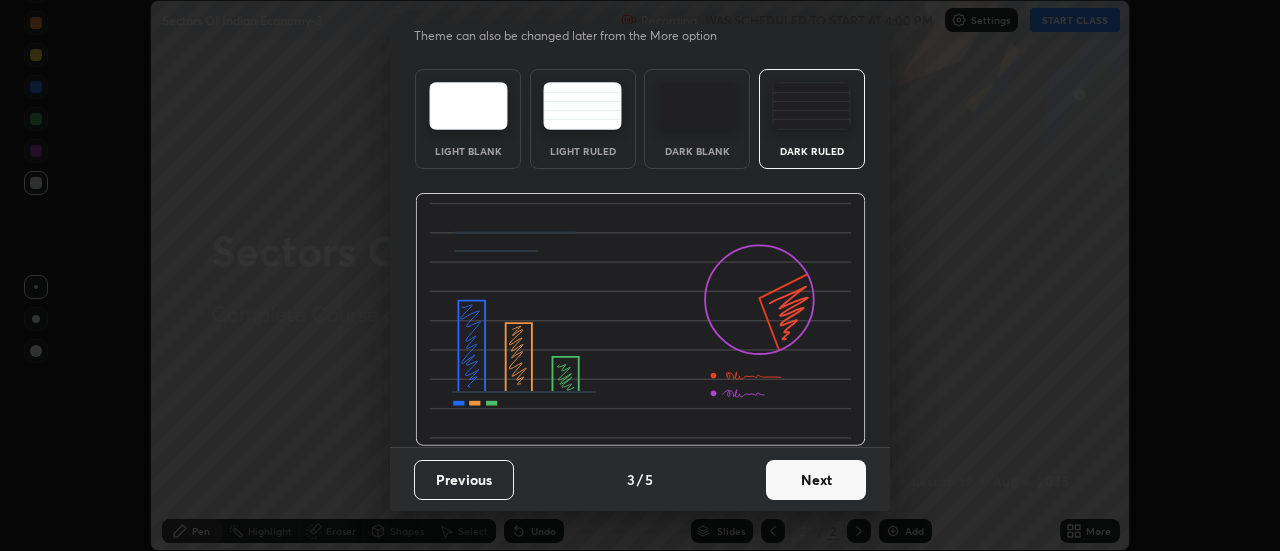 click on "Next" at bounding box center [816, 480] 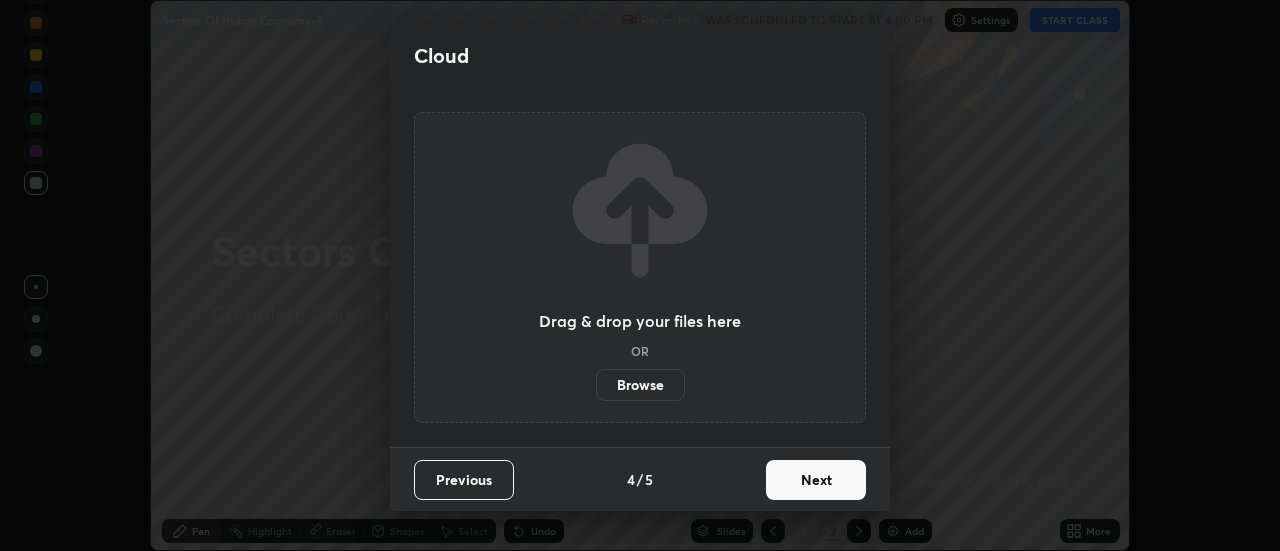 scroll, scrollTop: 0, scrollLeft: 0, axis: both 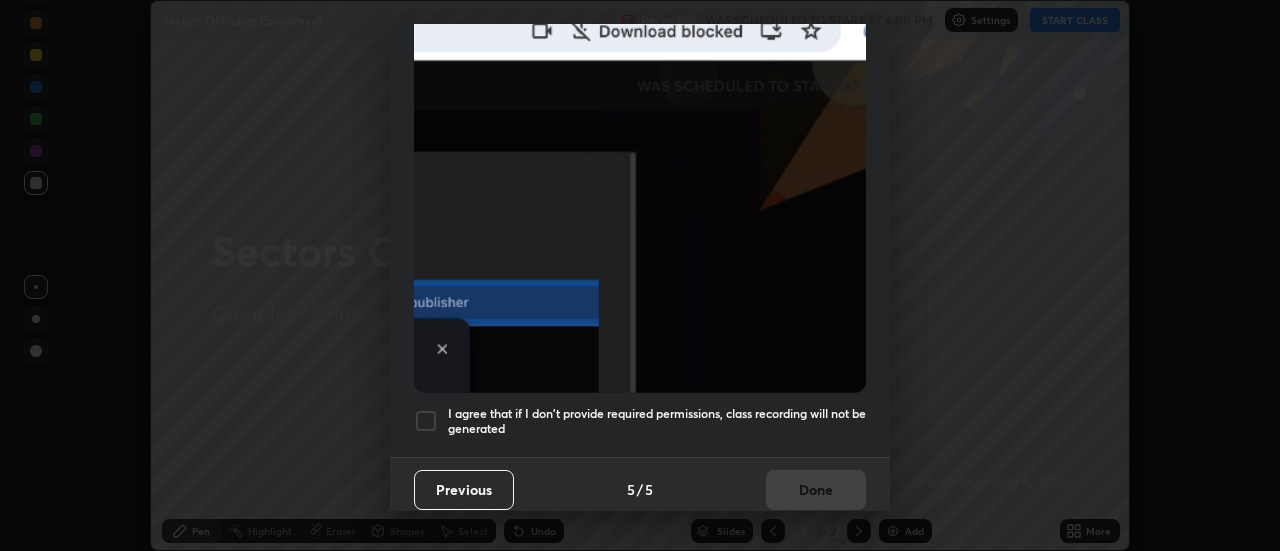 click at bounding box center [426, 421] 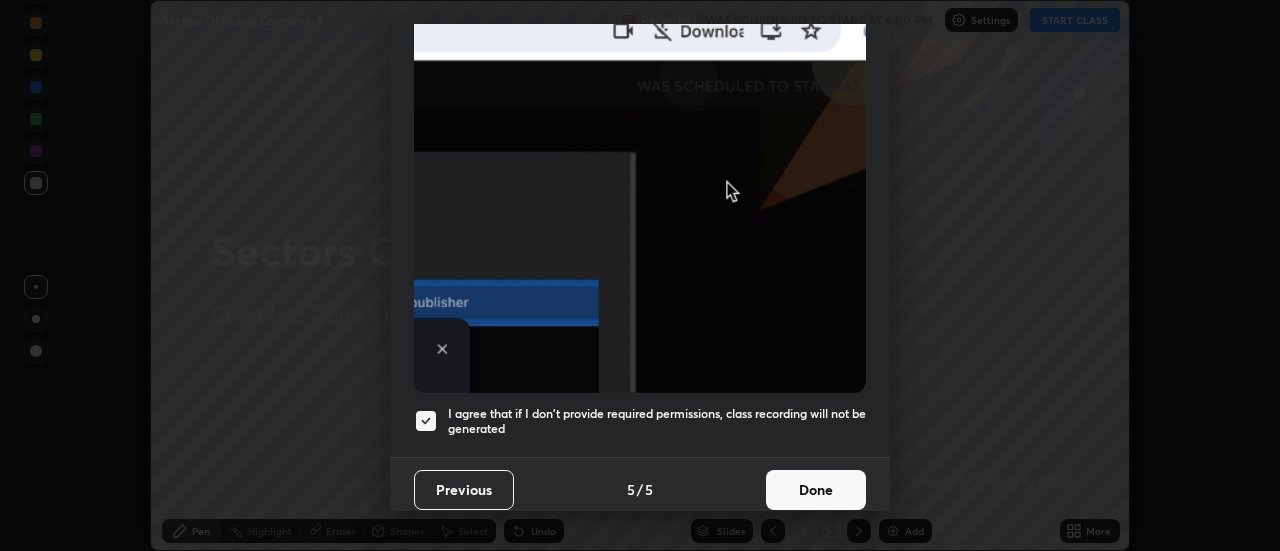 click on "Done" at bounding box center [816, 490] 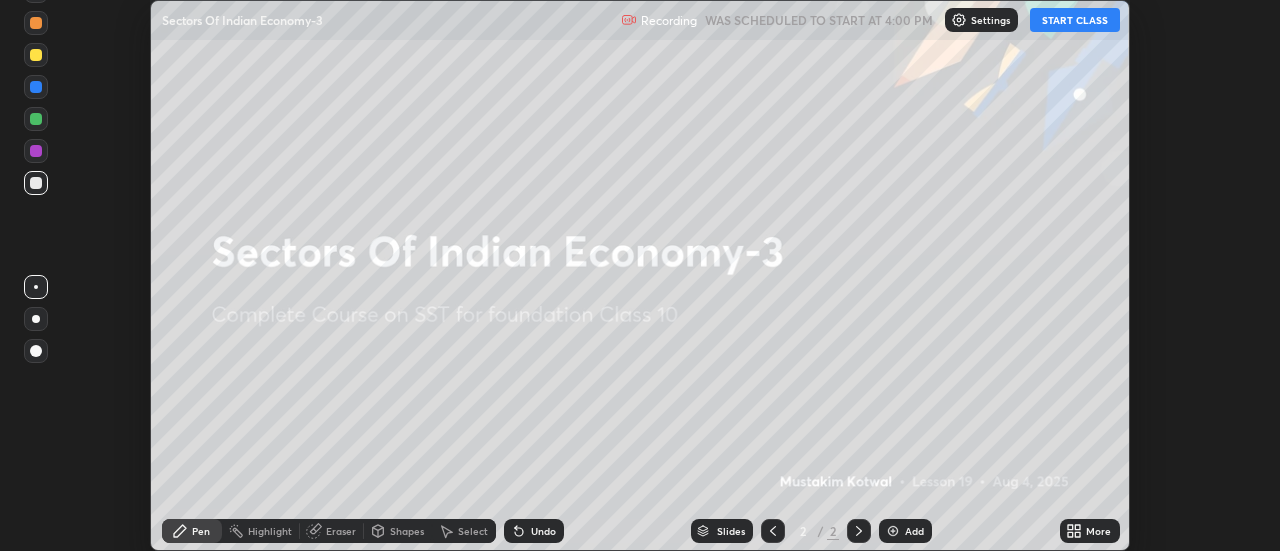 click on "START CLASS" at bounding box center [1075, 20] 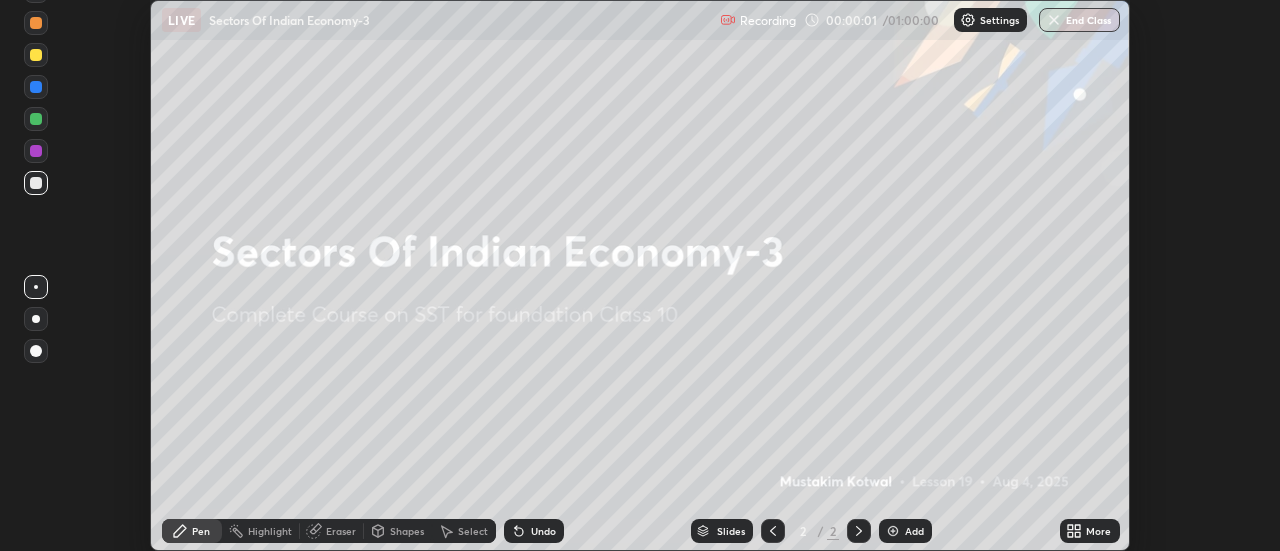 click on "More" at bounding box center [1098, 531] 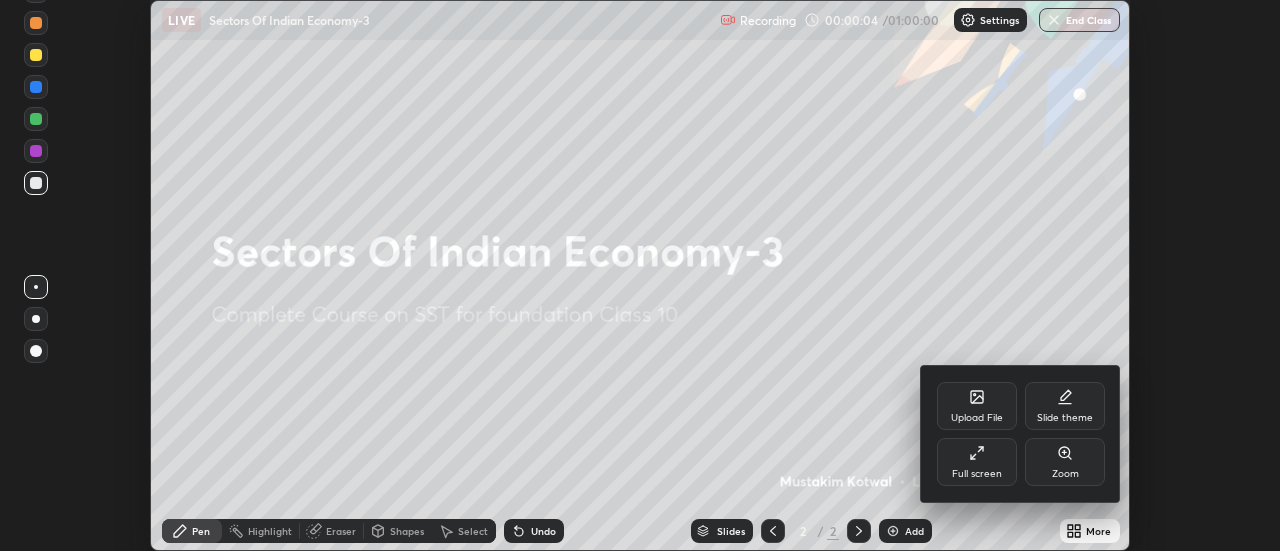click on "Upload File" at bounding box center [977, 418] 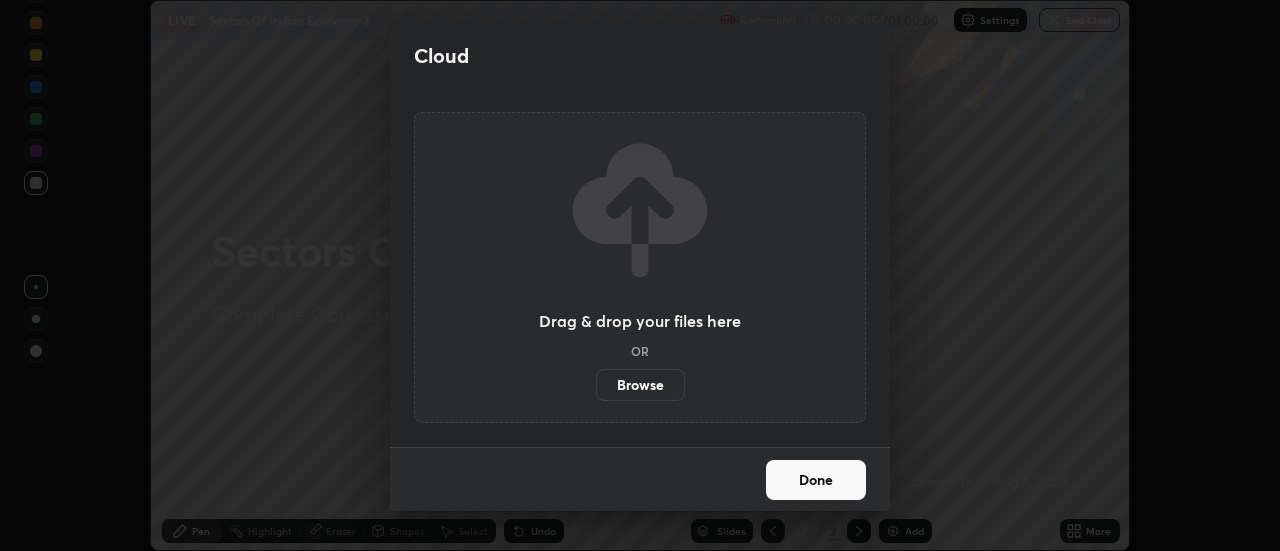 click on "Browse" at bounding box center [640, 385] 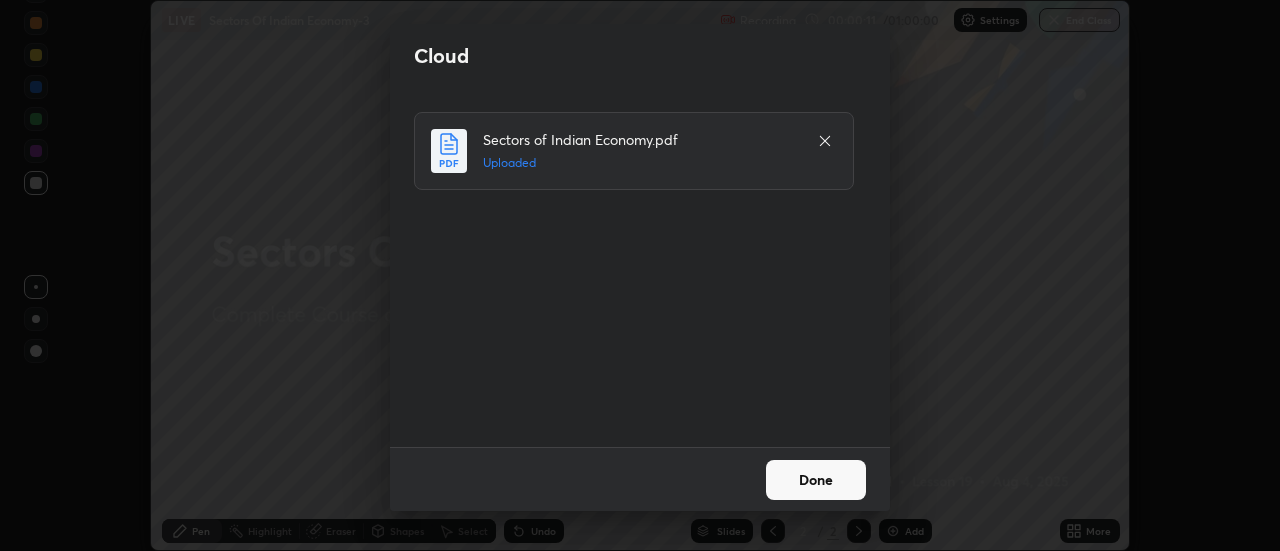 click on "Done" at bounding box center (816, 480) 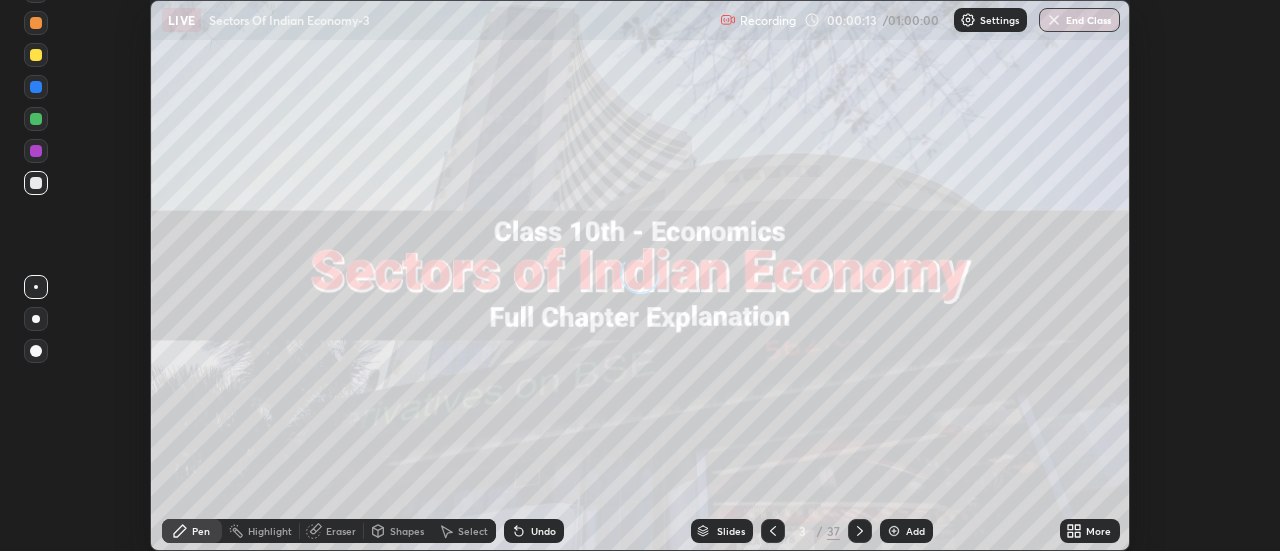 click on "More" at bounding box center (1090, 531) 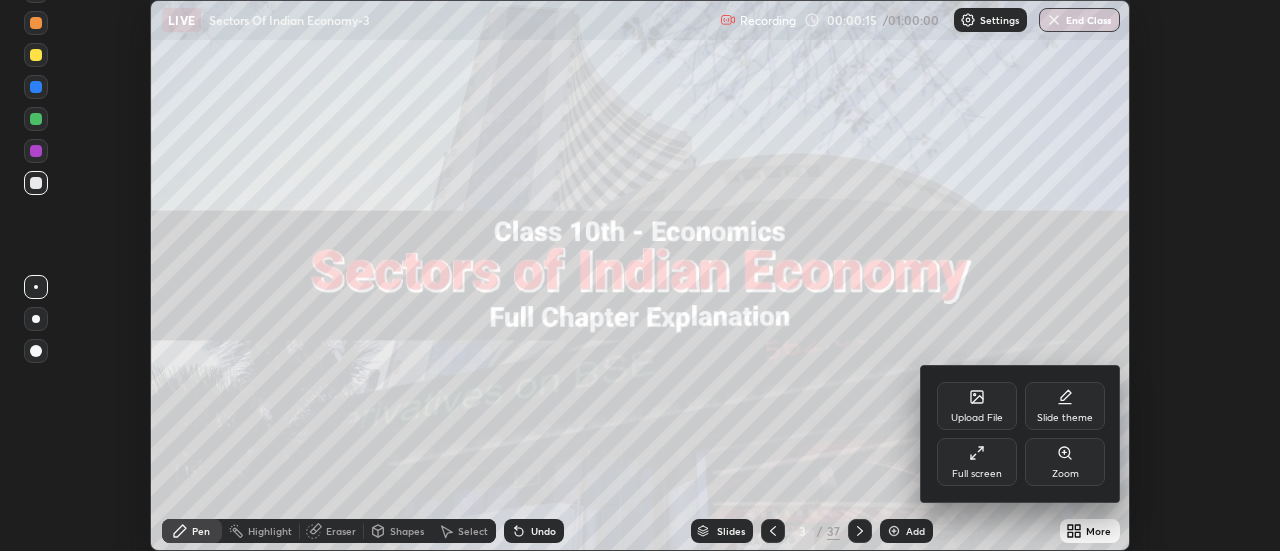 click on "Full screen" at bounding box center (977, 462) 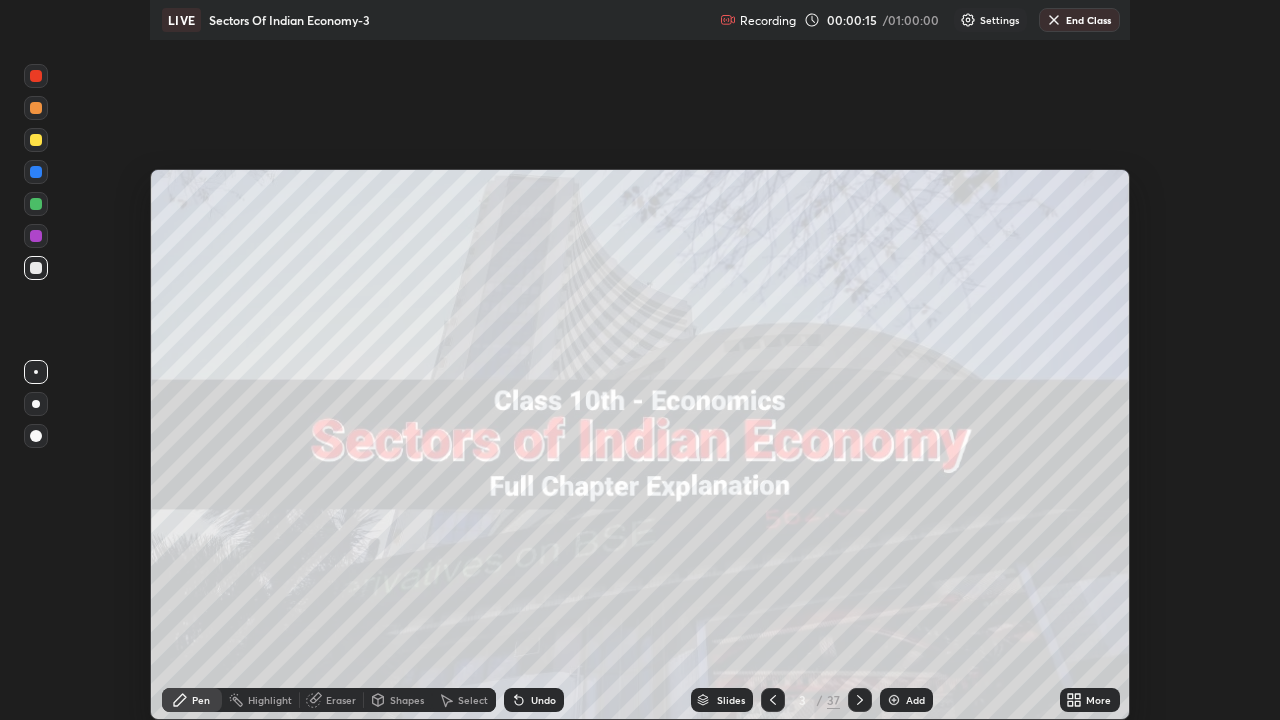 scroll, scrollTop: 99280, scrollLeft: 98720, axis: both 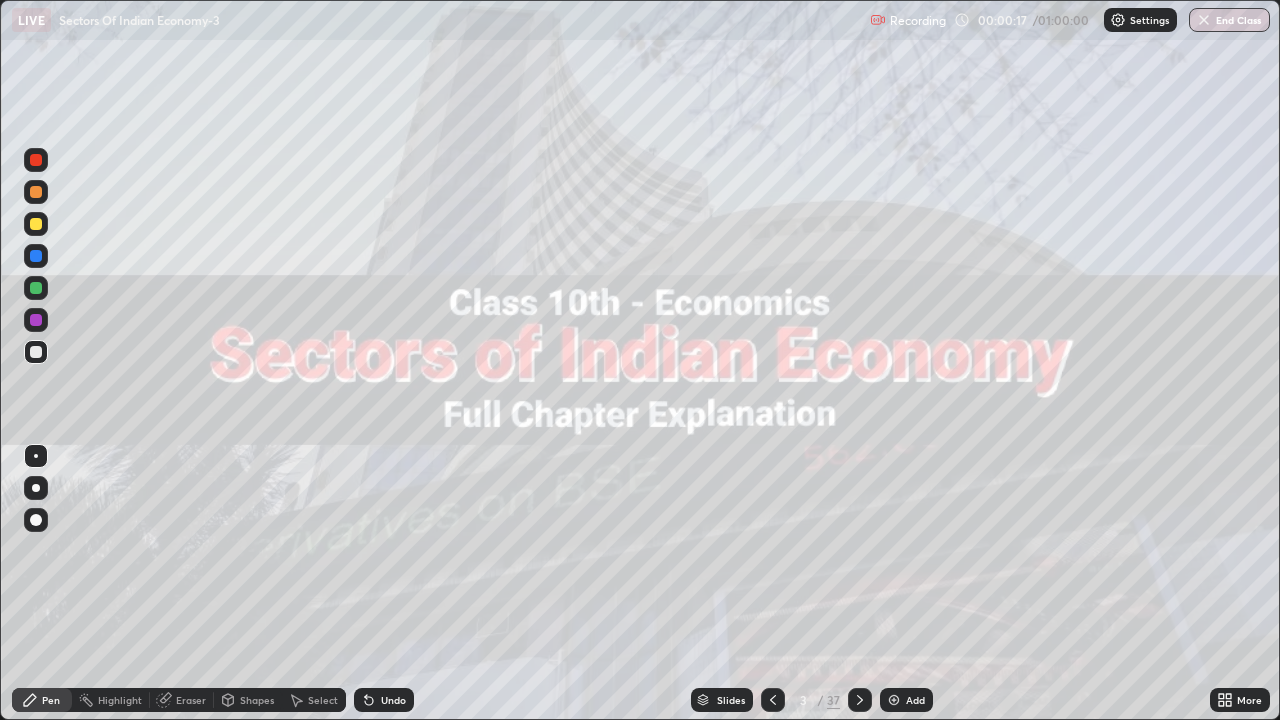 click 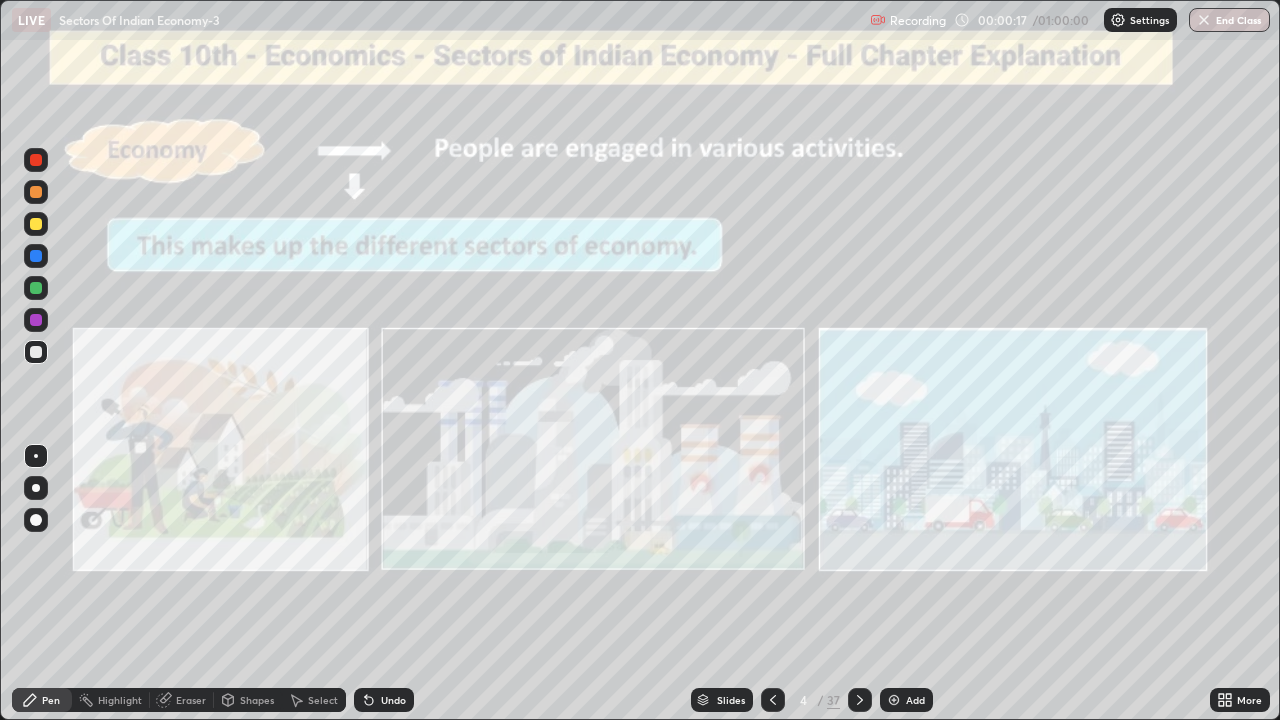 click 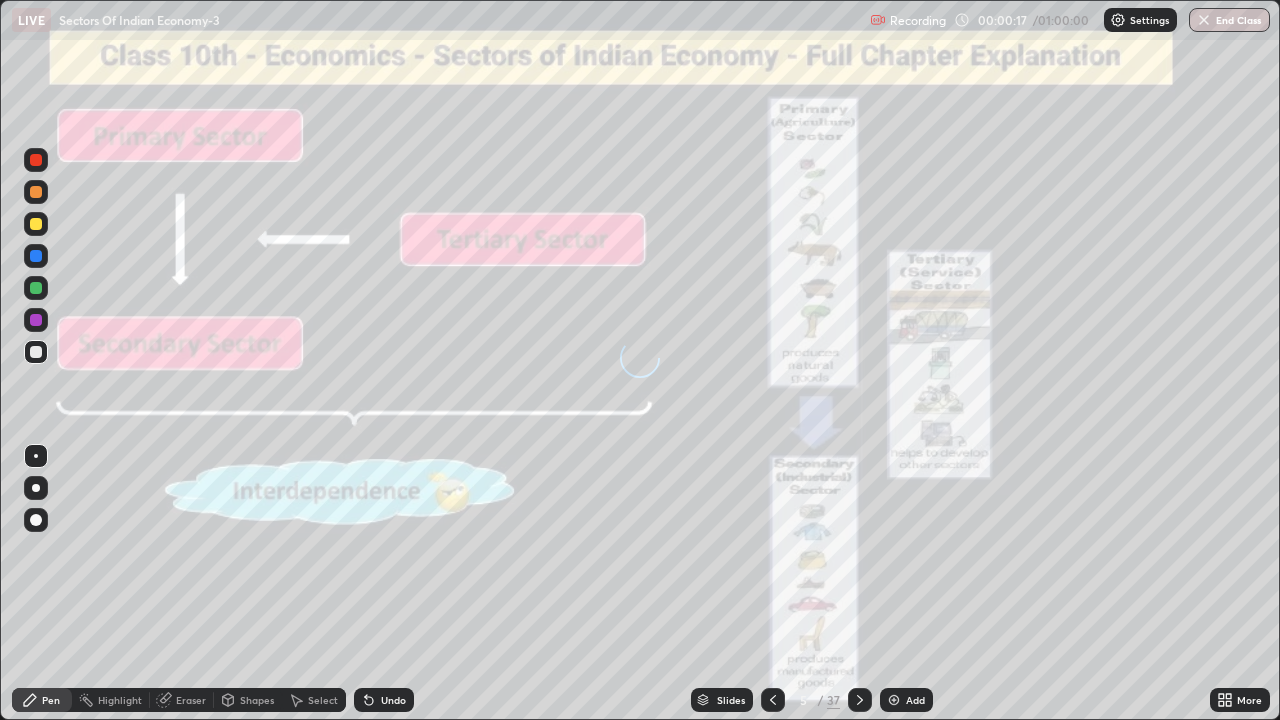 click 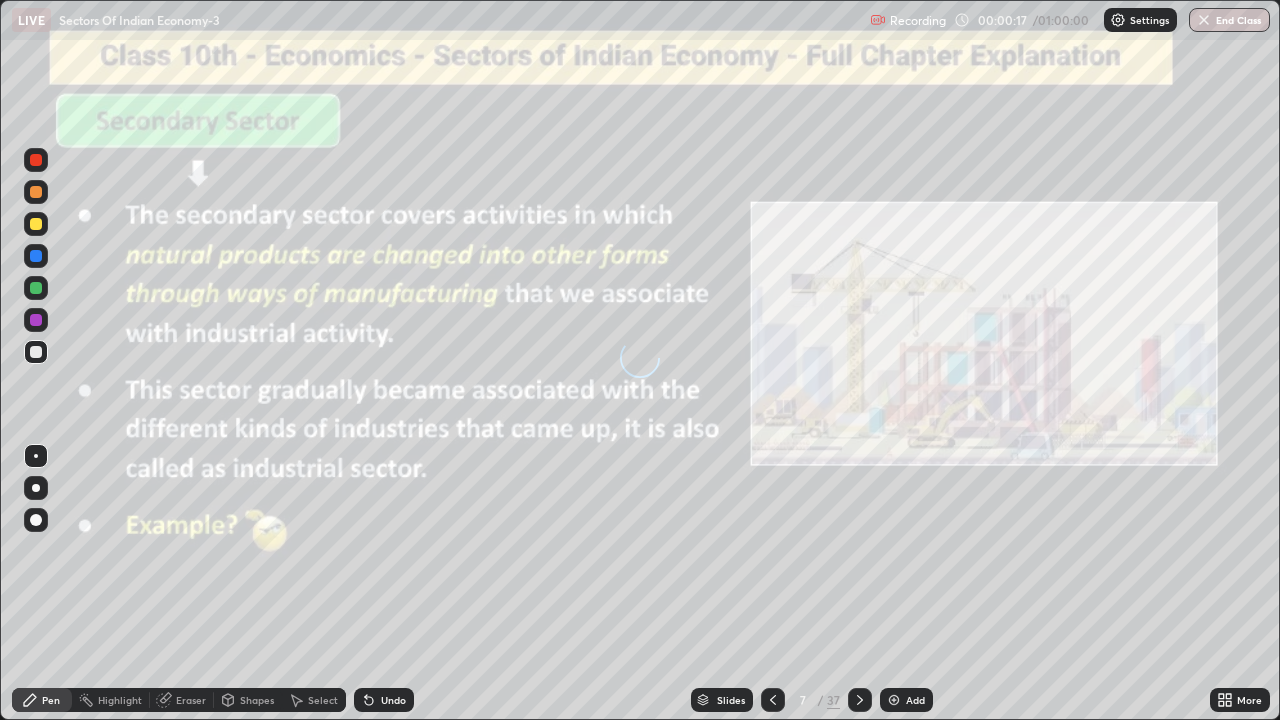 click 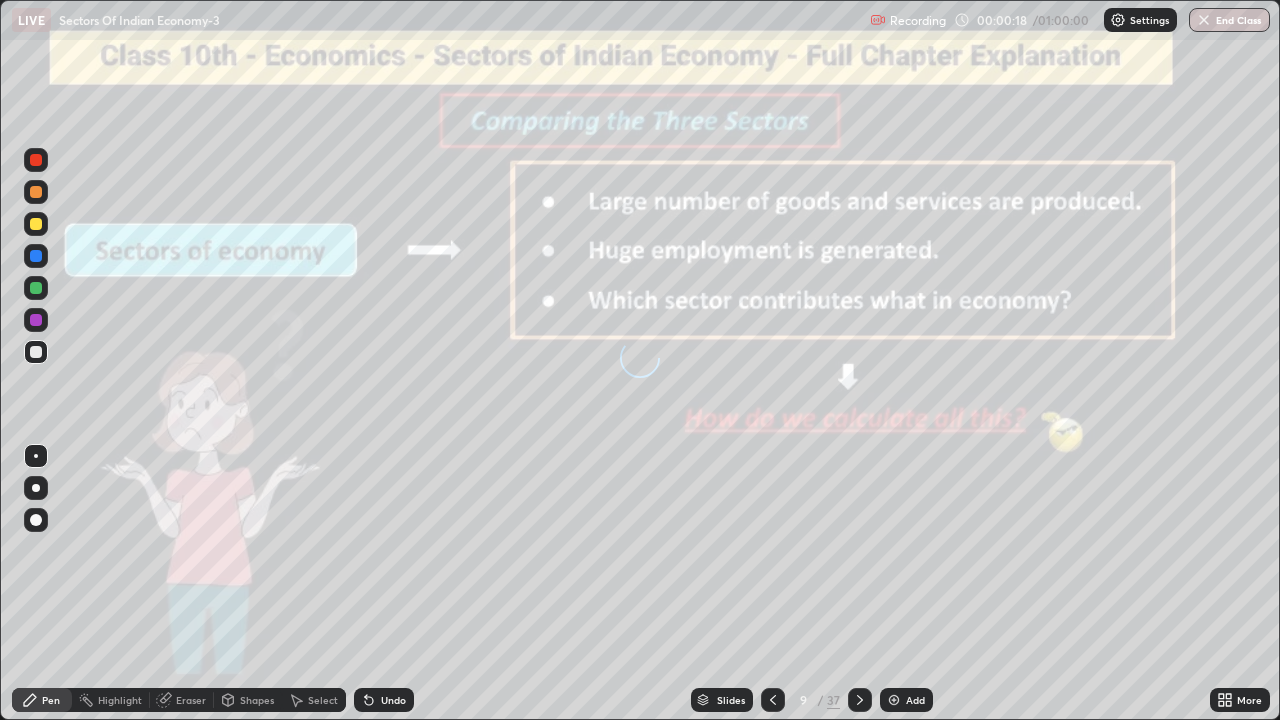 click 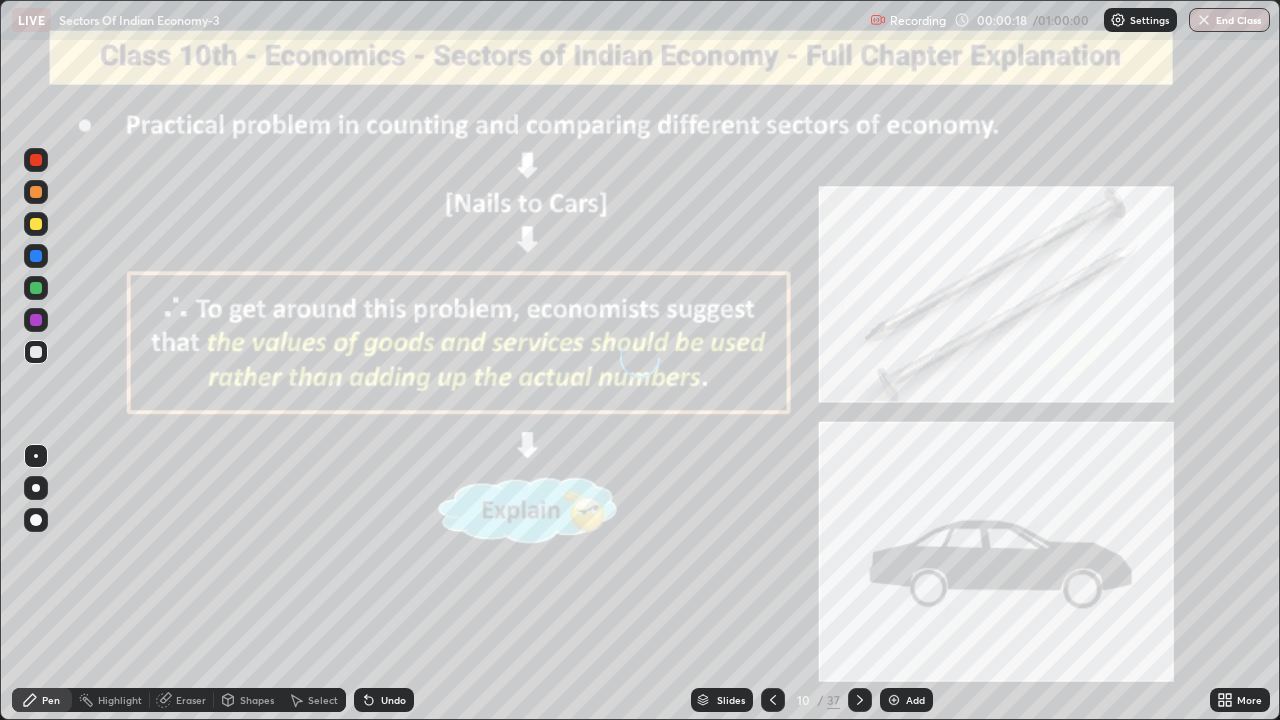 click 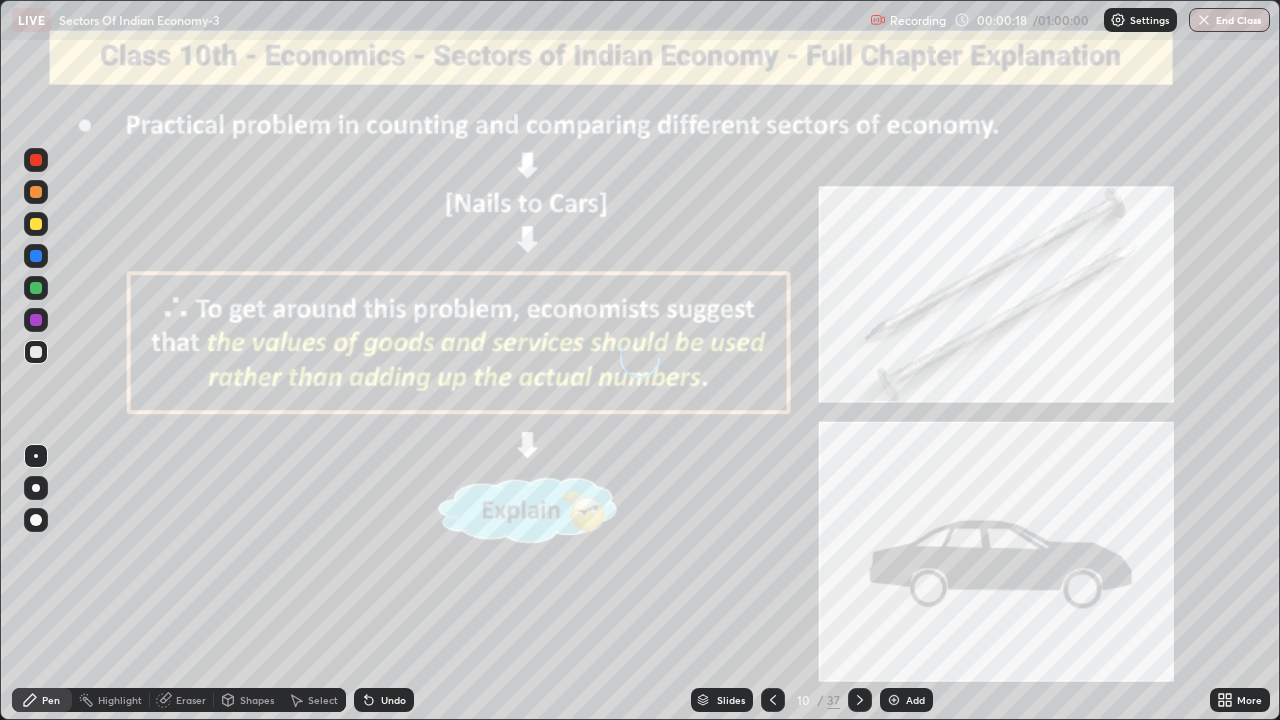click 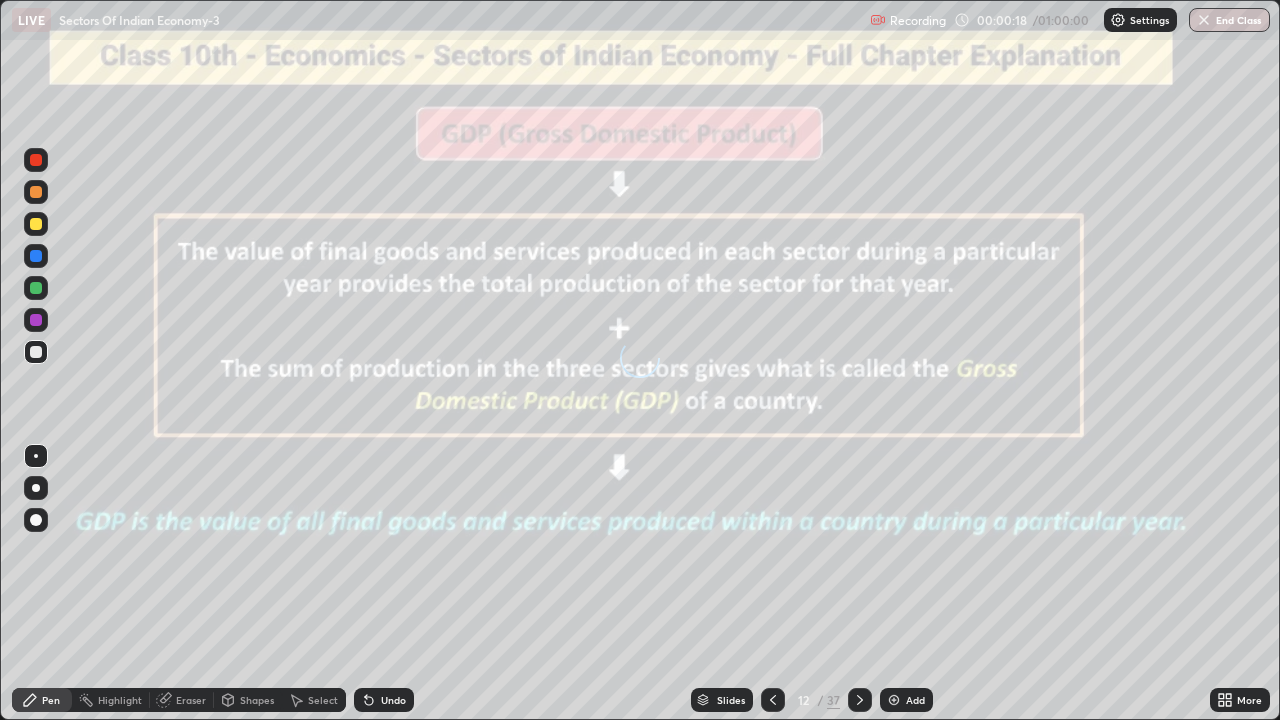 click 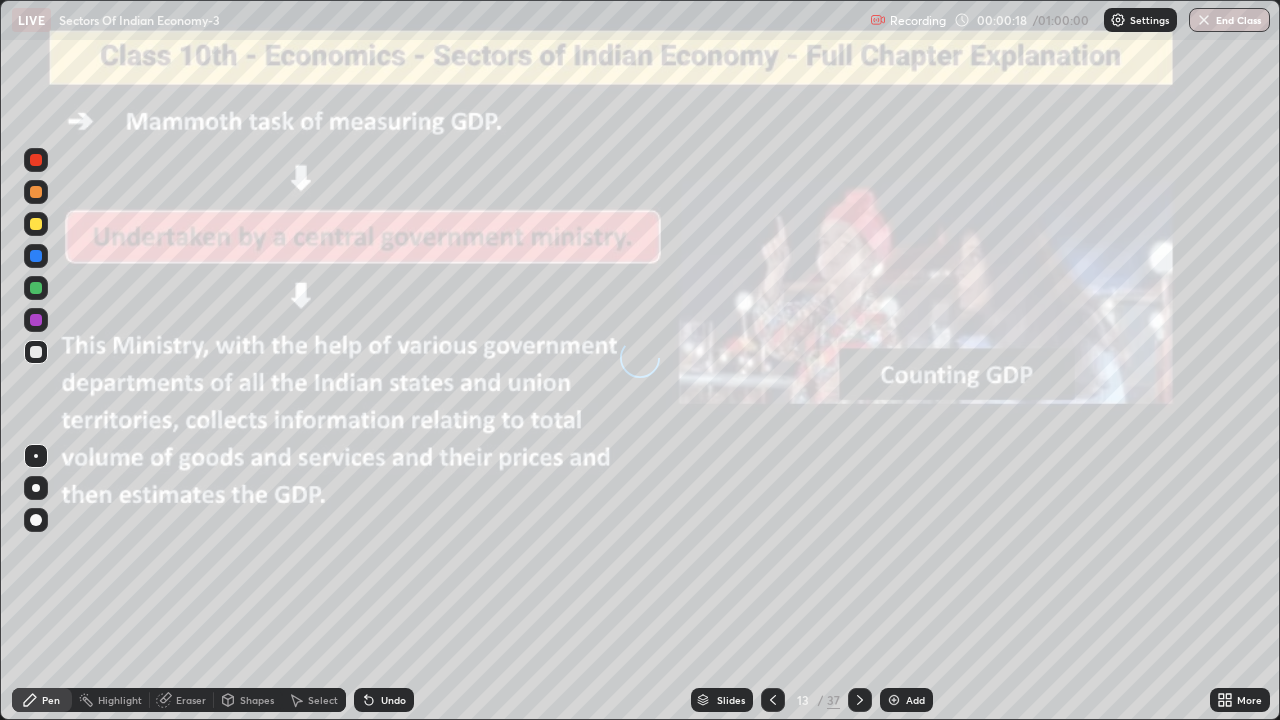 click 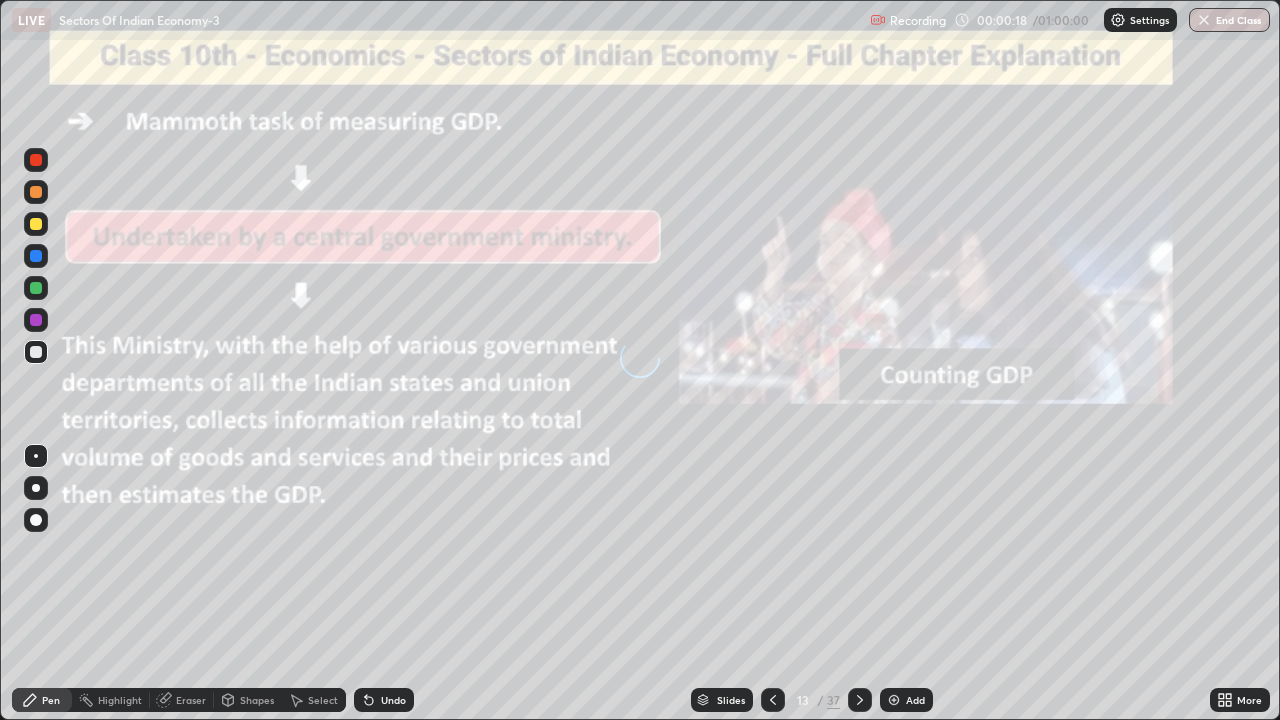 click 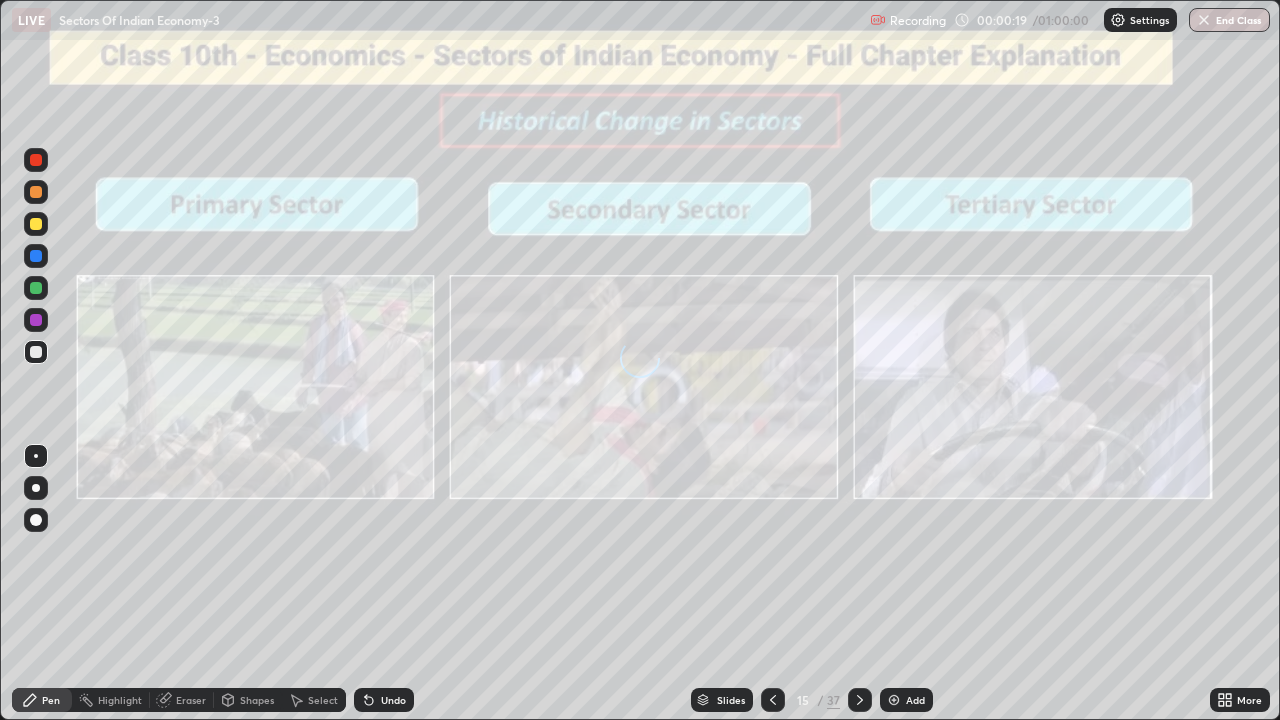 click 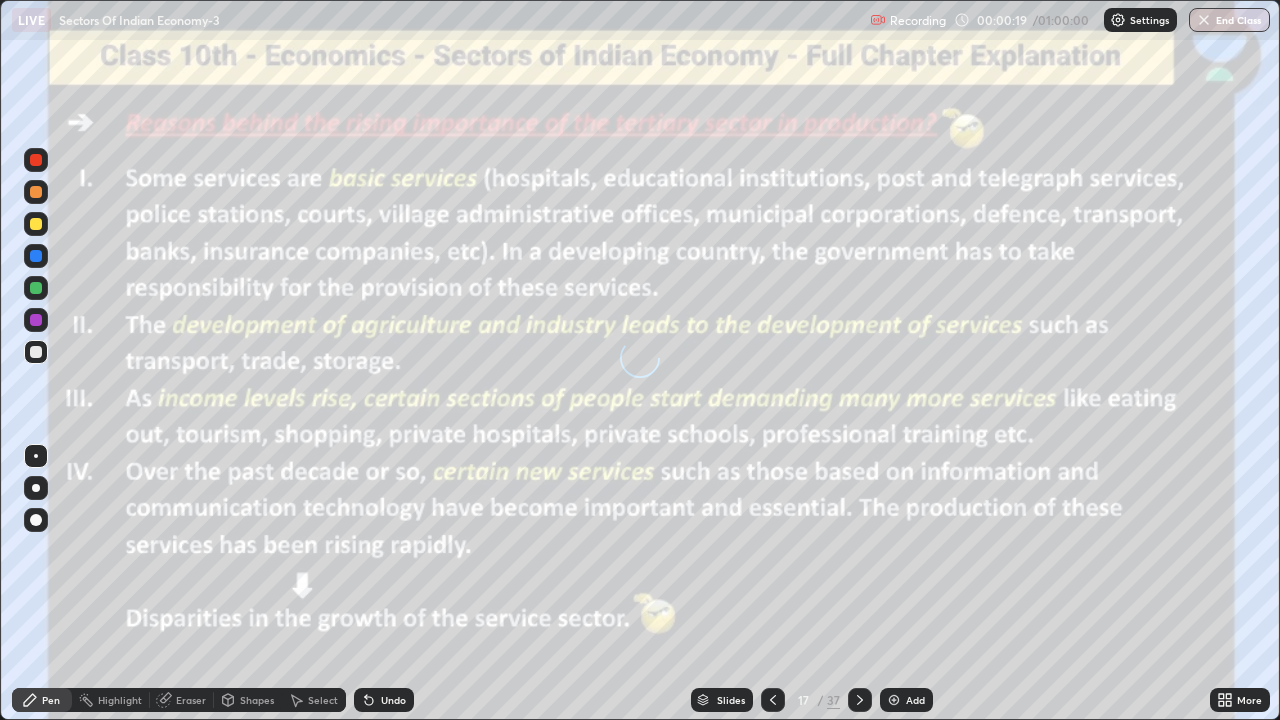 click 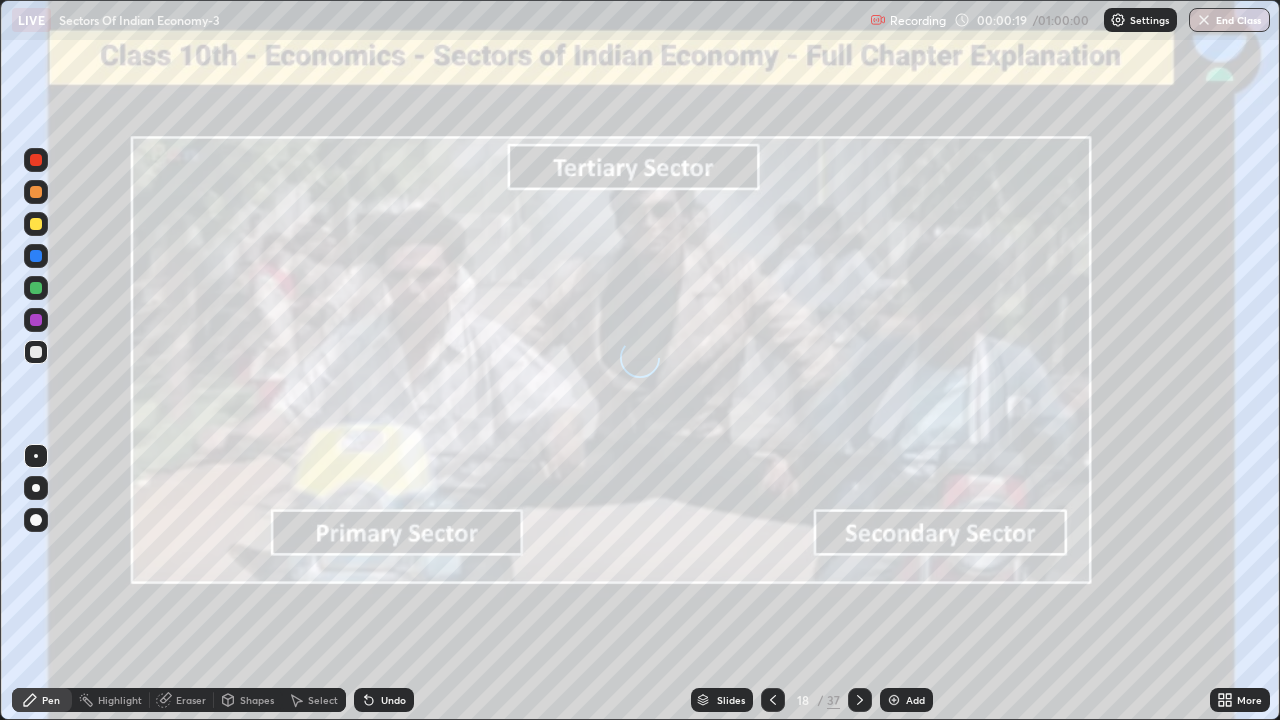 click 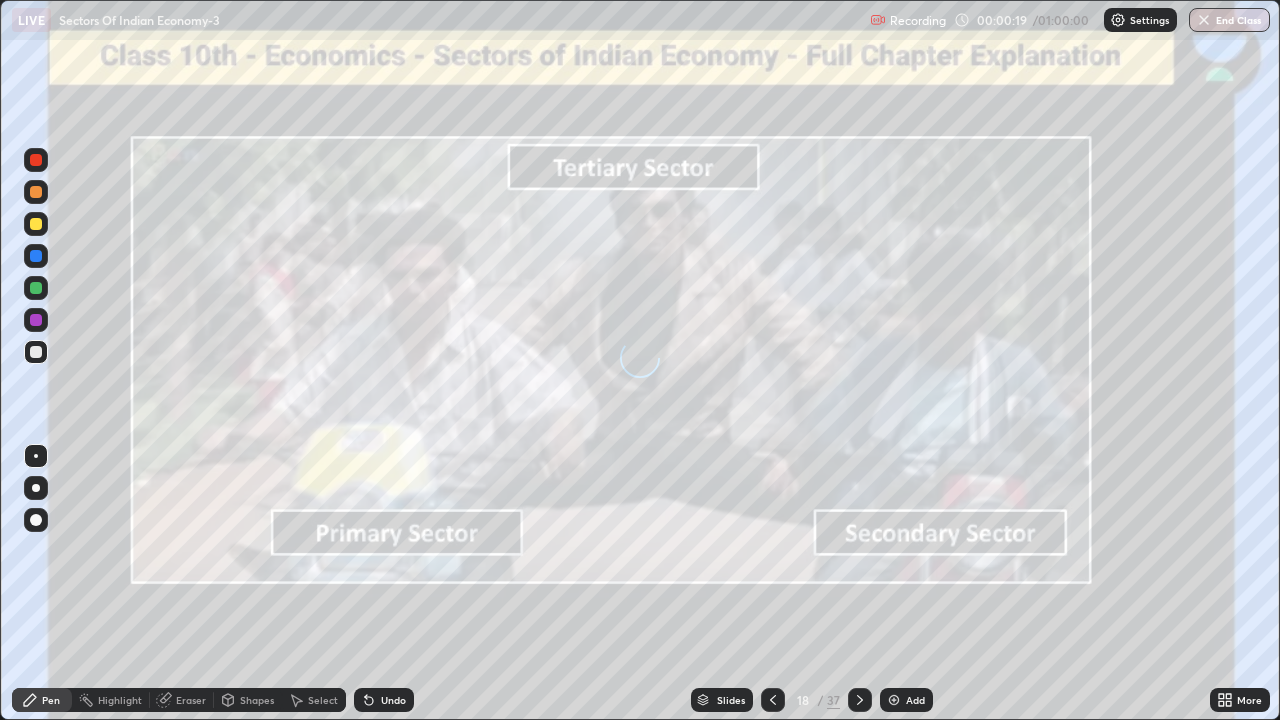 click 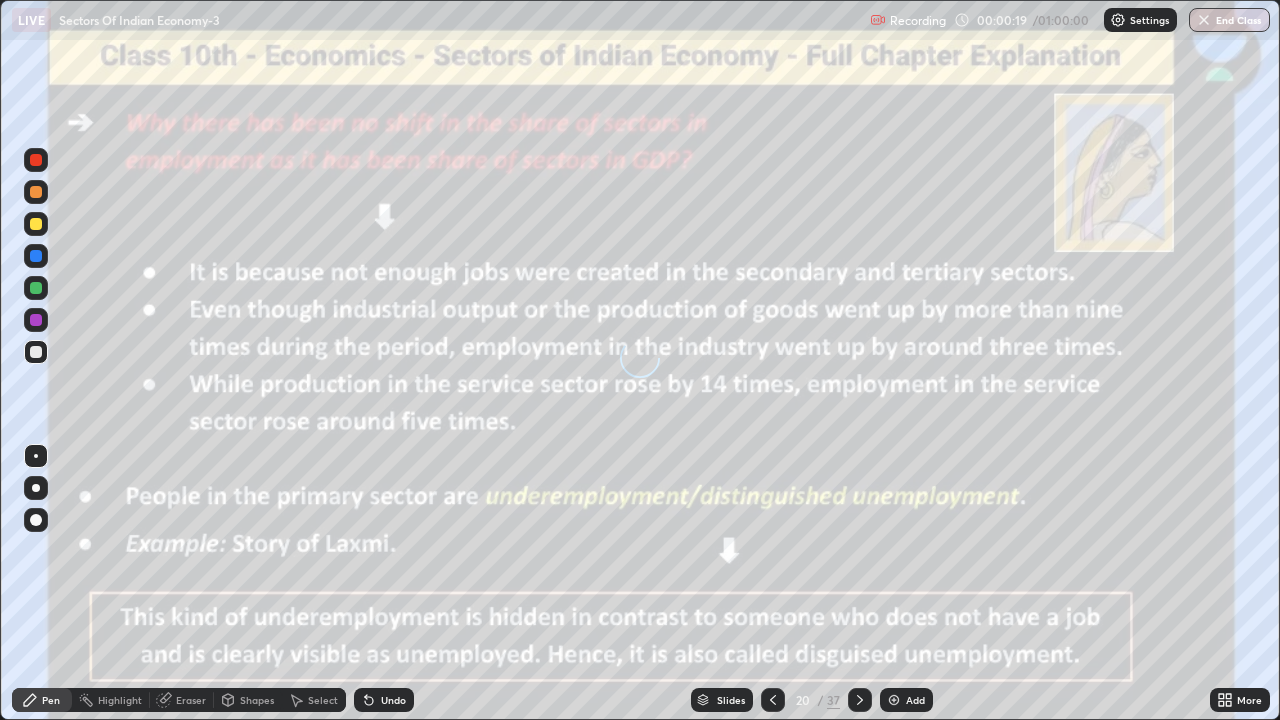 click 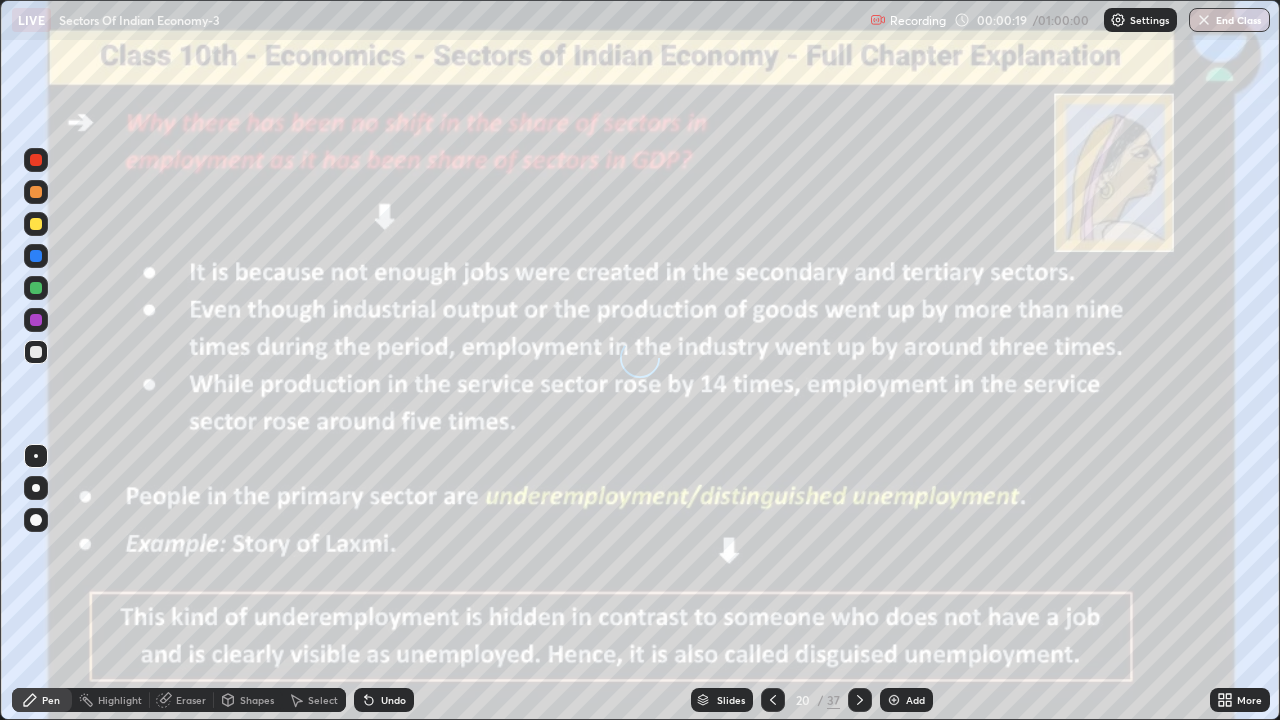 click 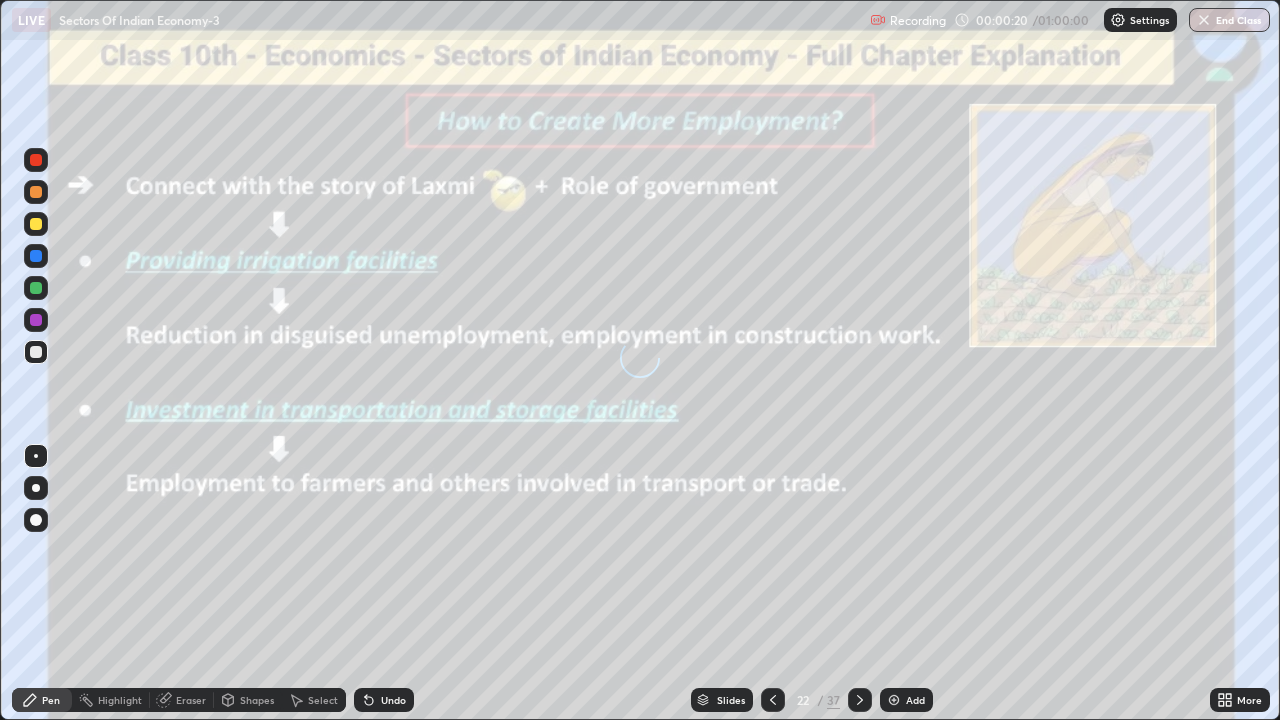 click 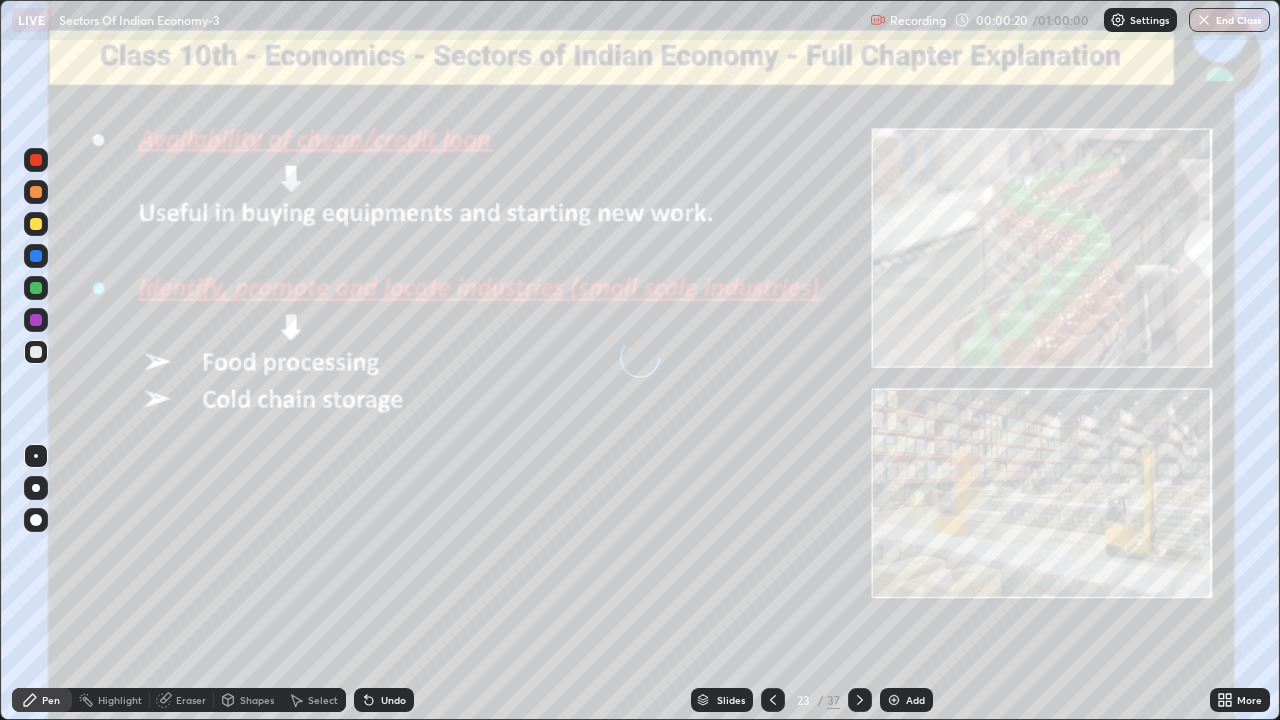 click 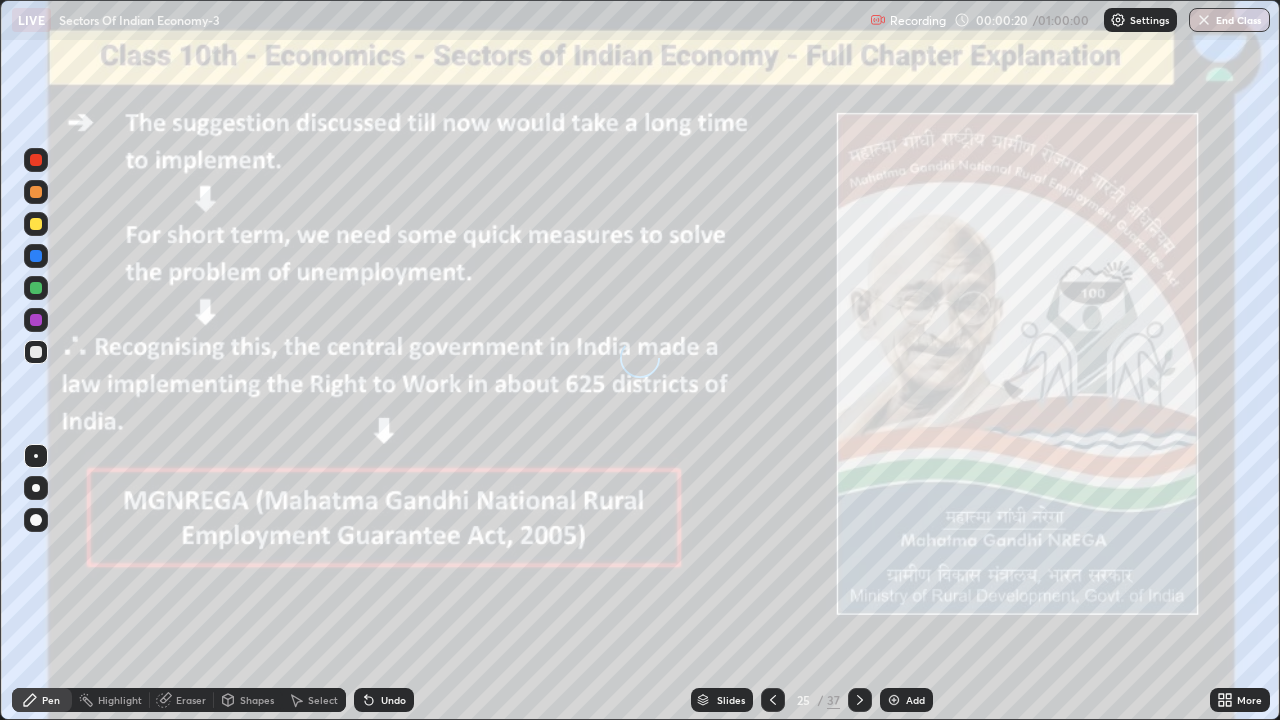 click 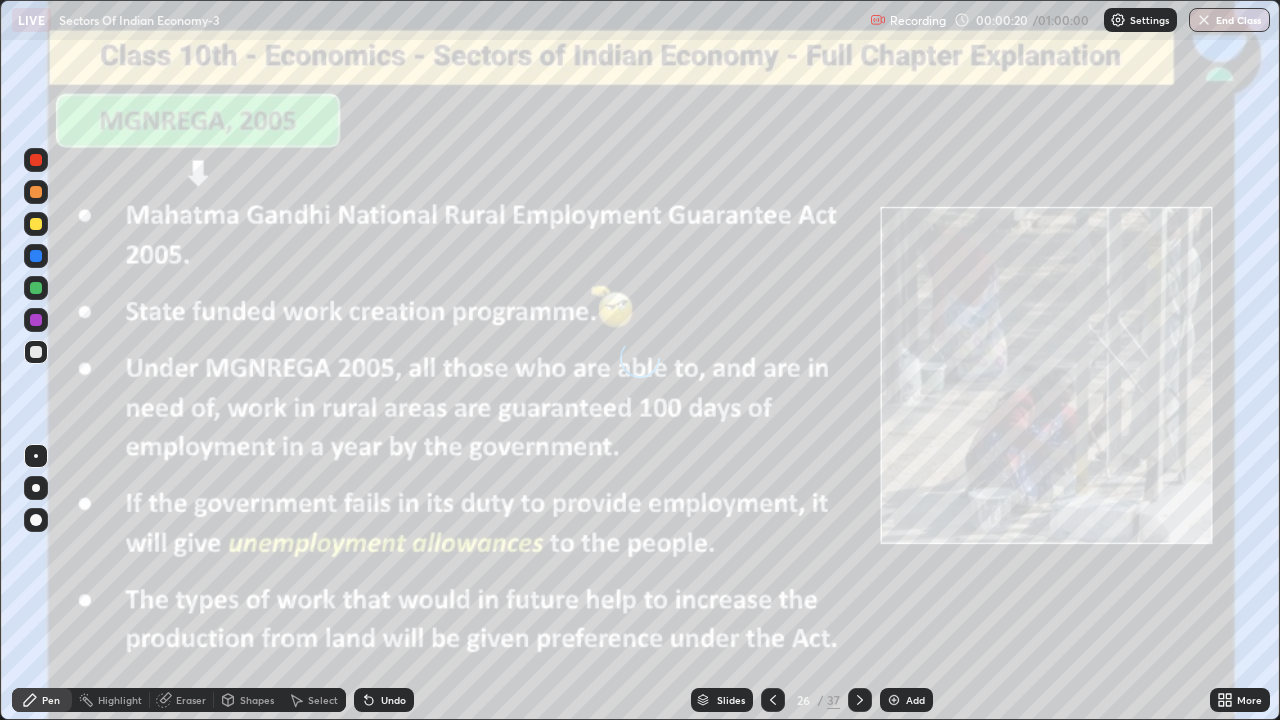 click 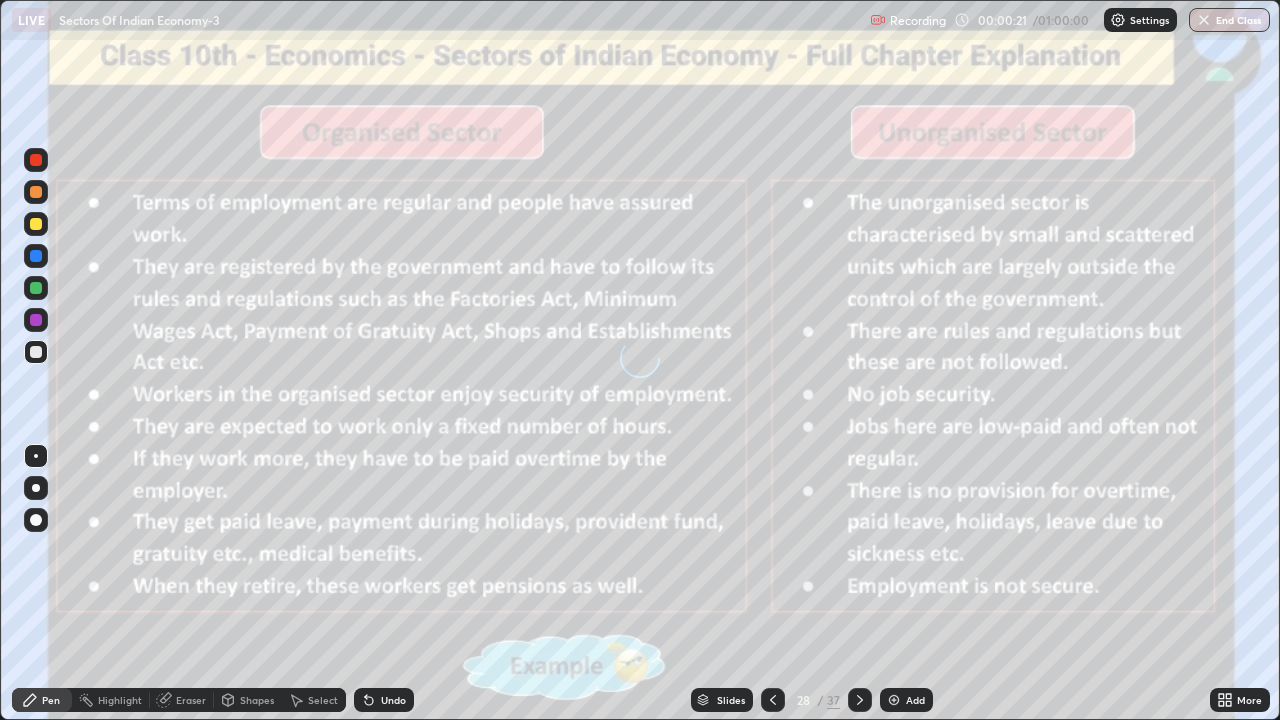 click 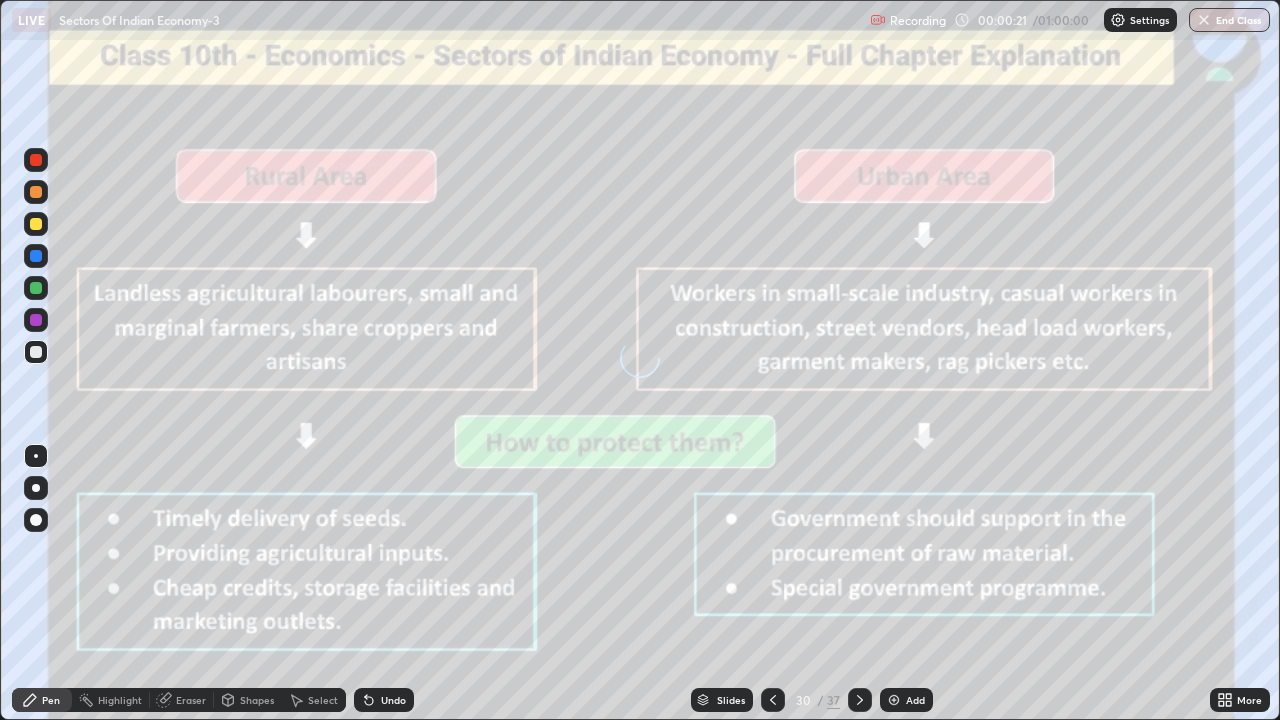 click 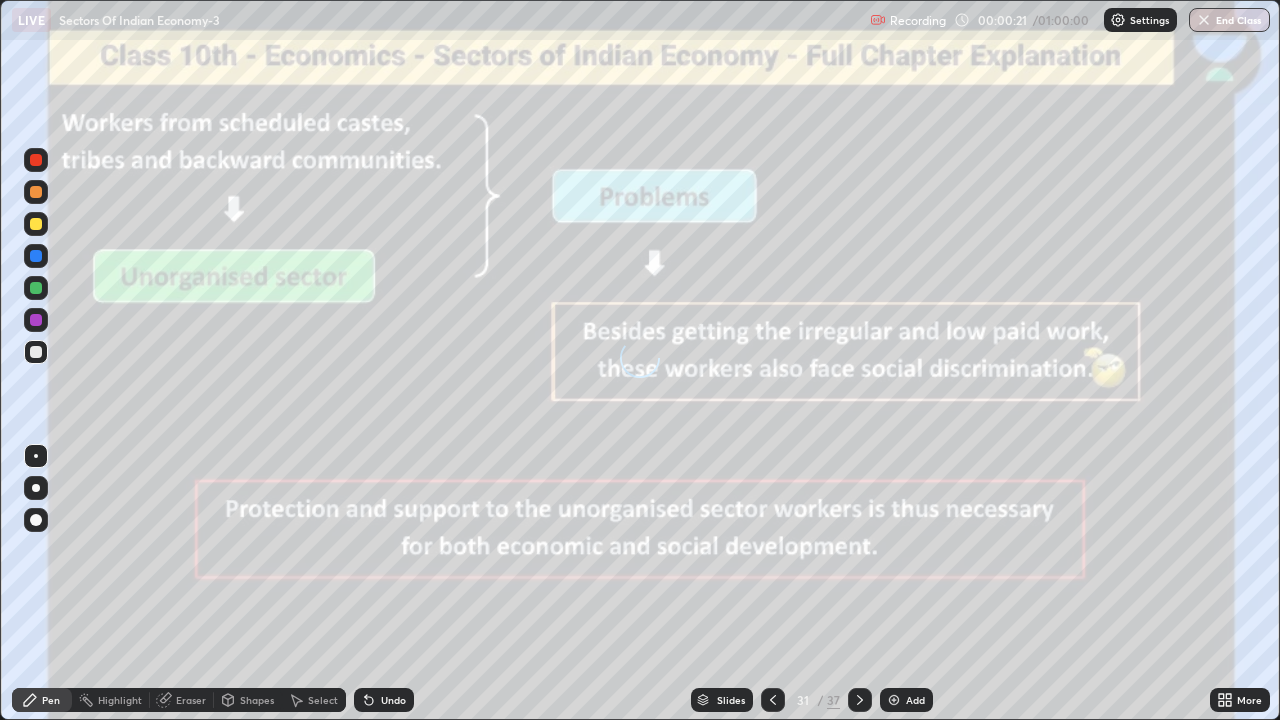 click 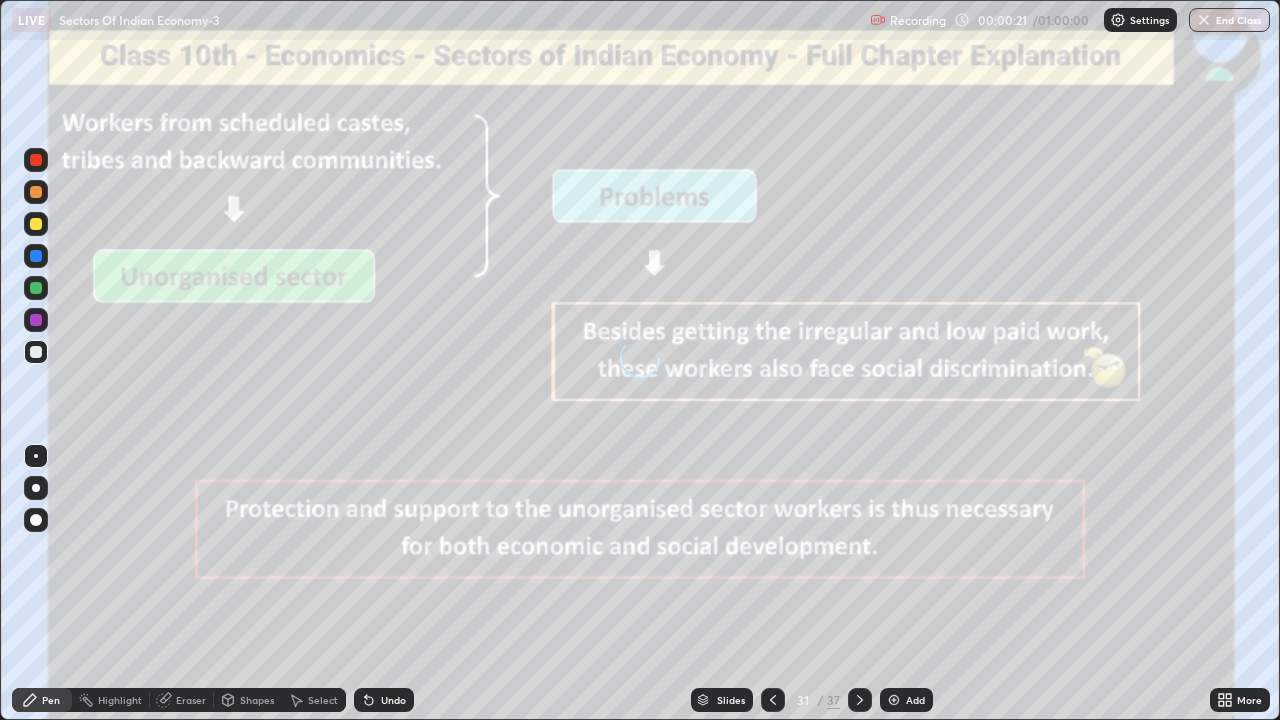 click 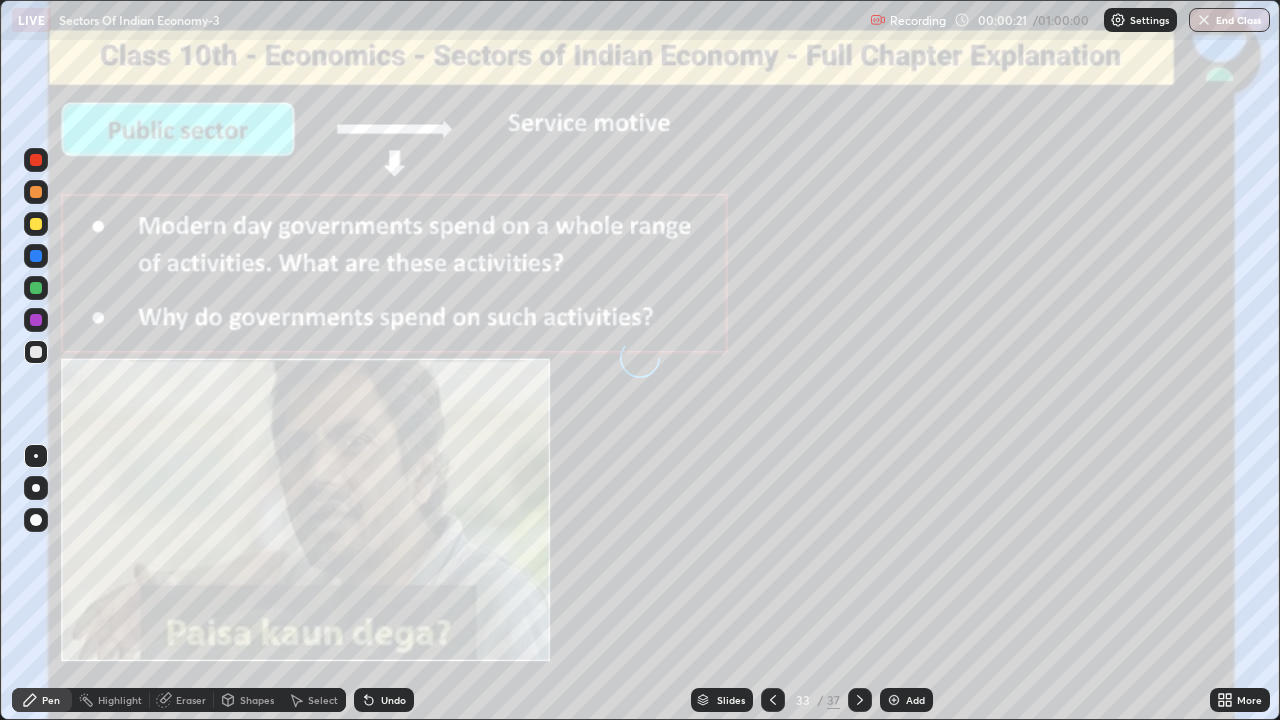 click 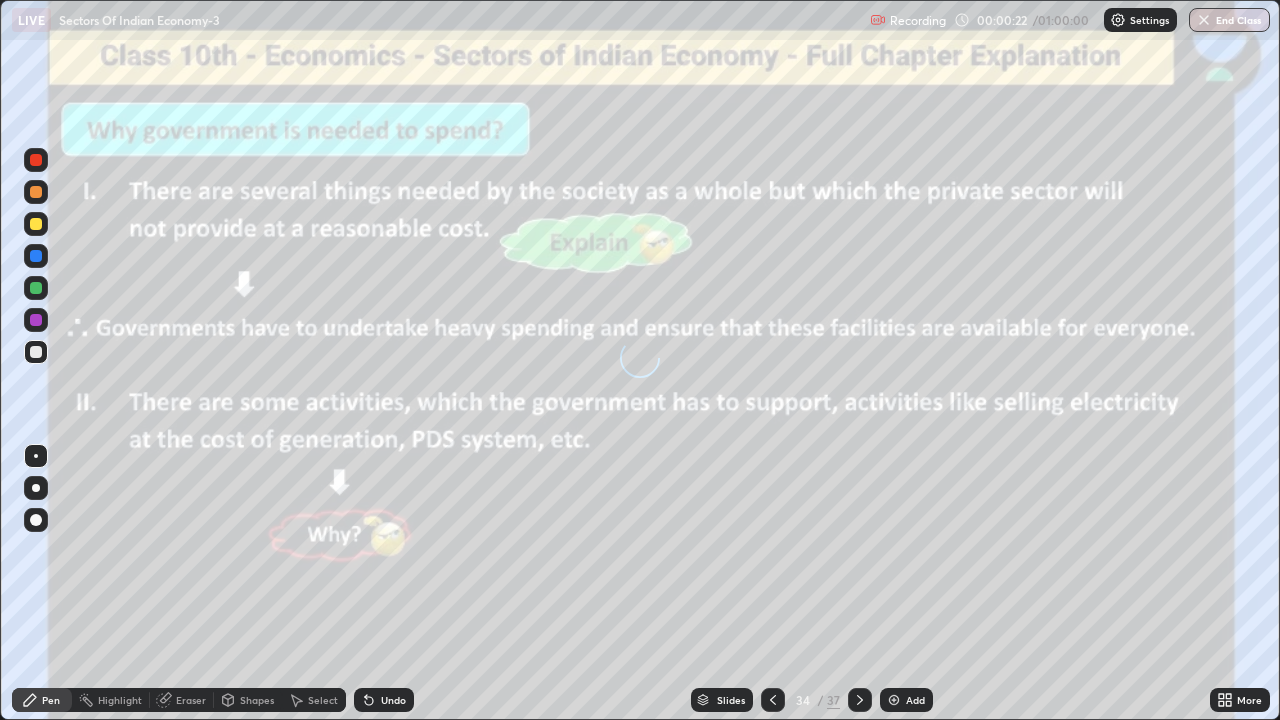 click 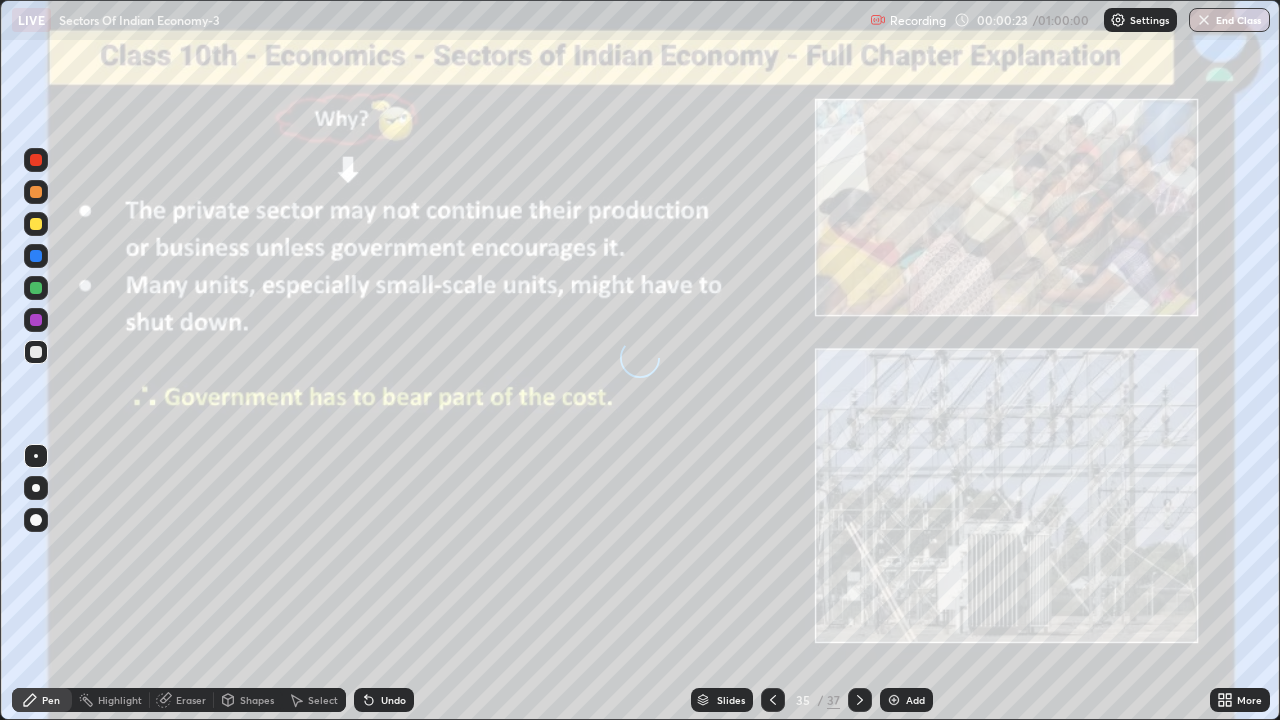 click at bounding box center (773, 700) 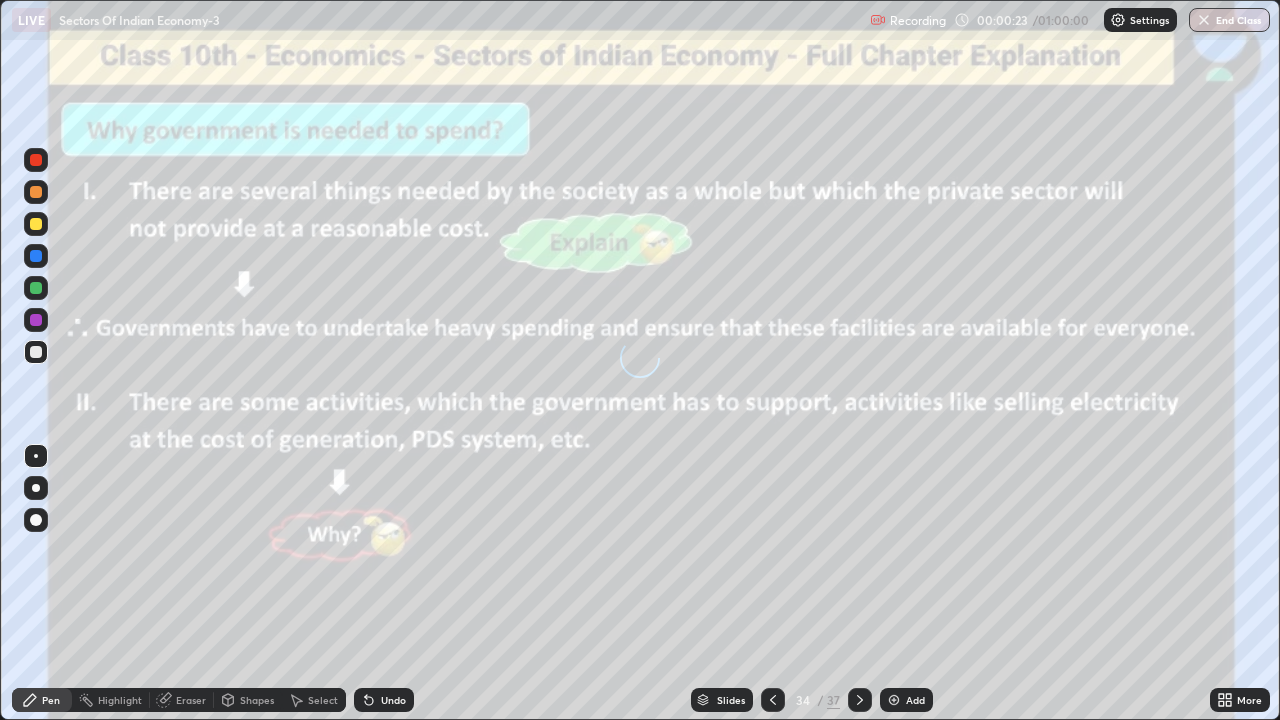 click 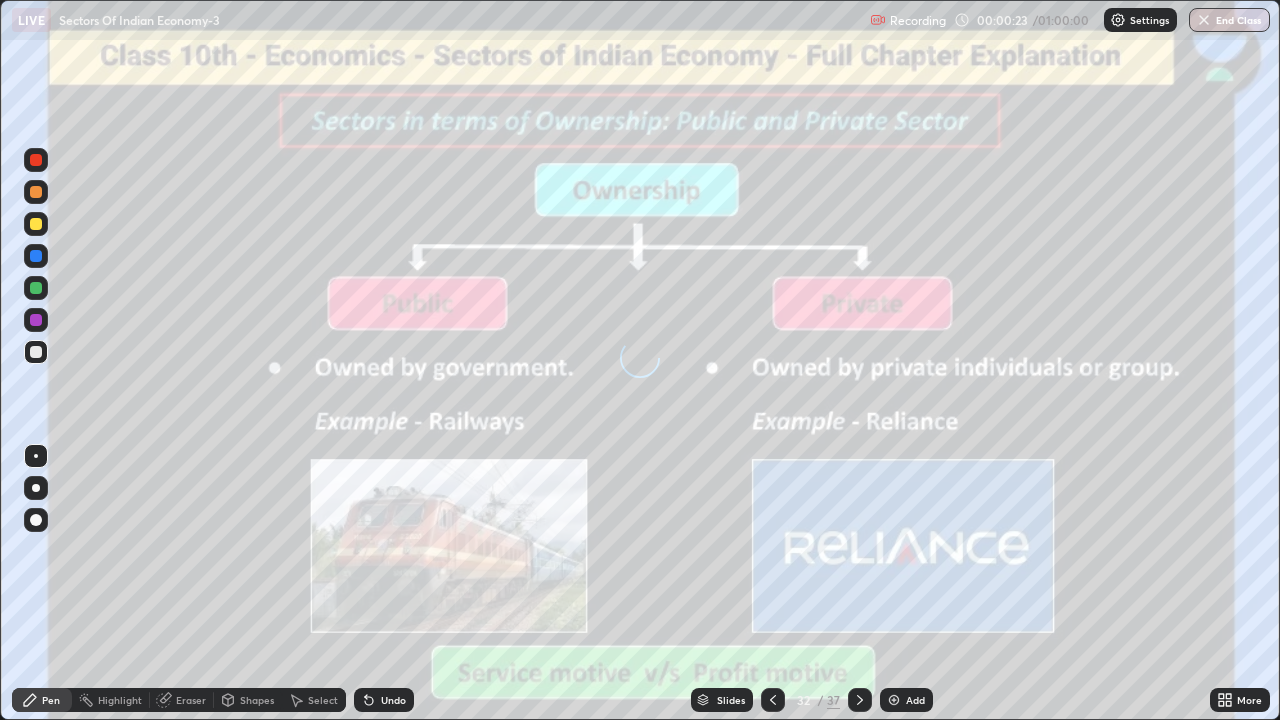 click 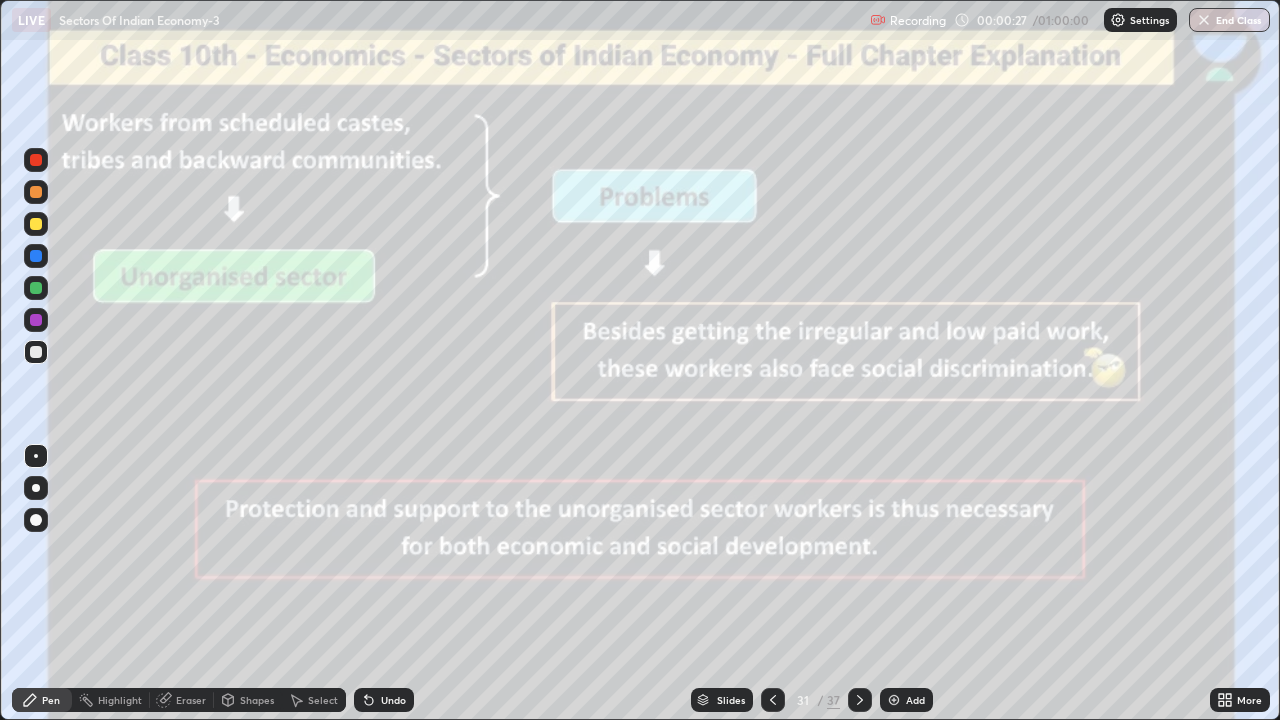 click 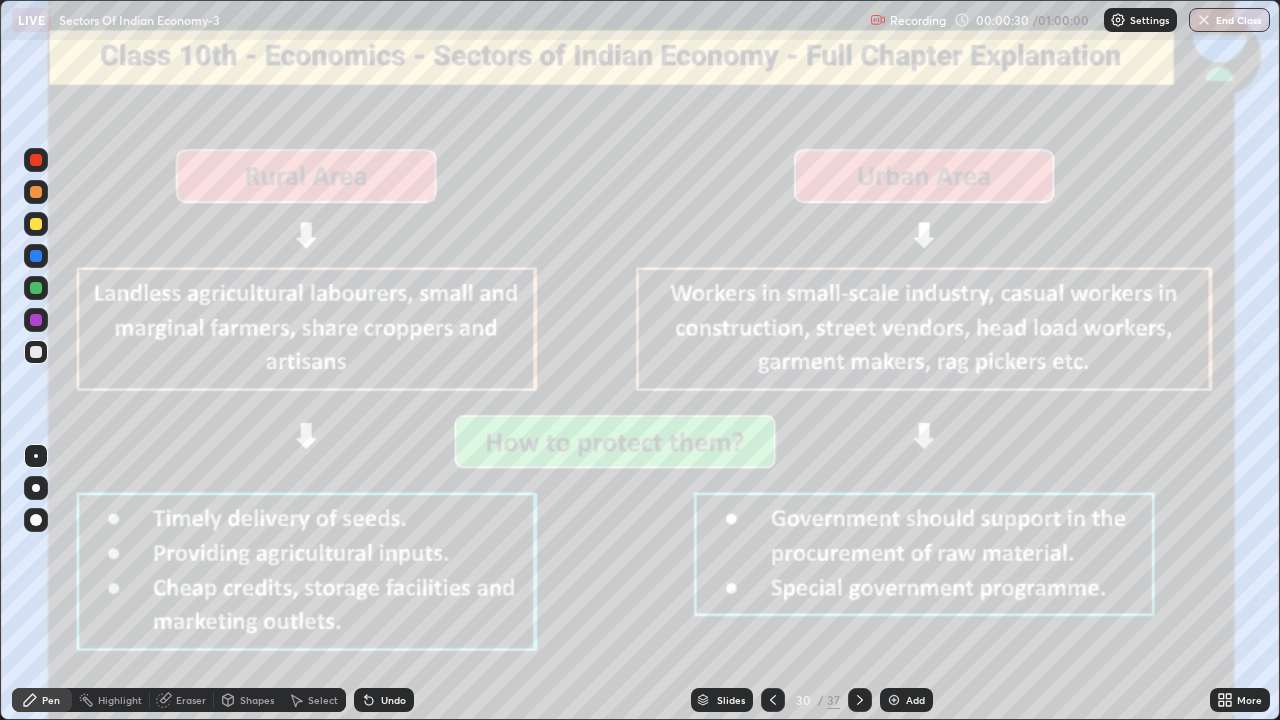 click 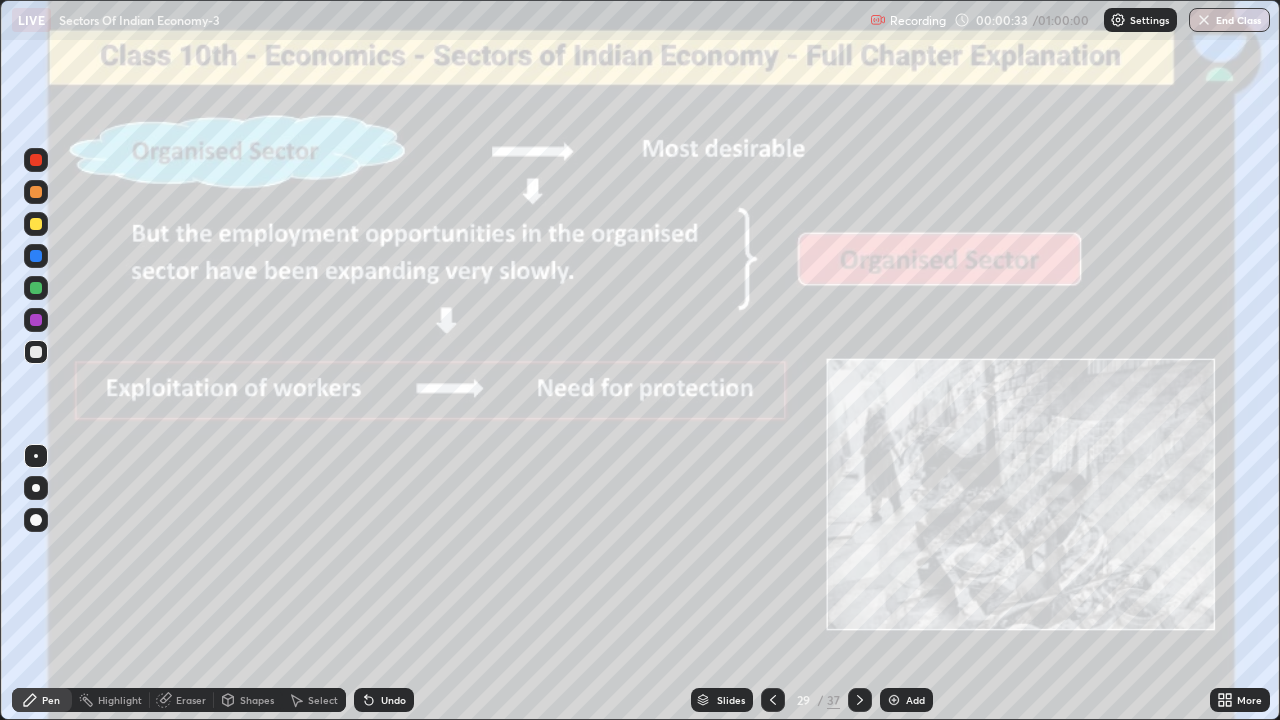 click 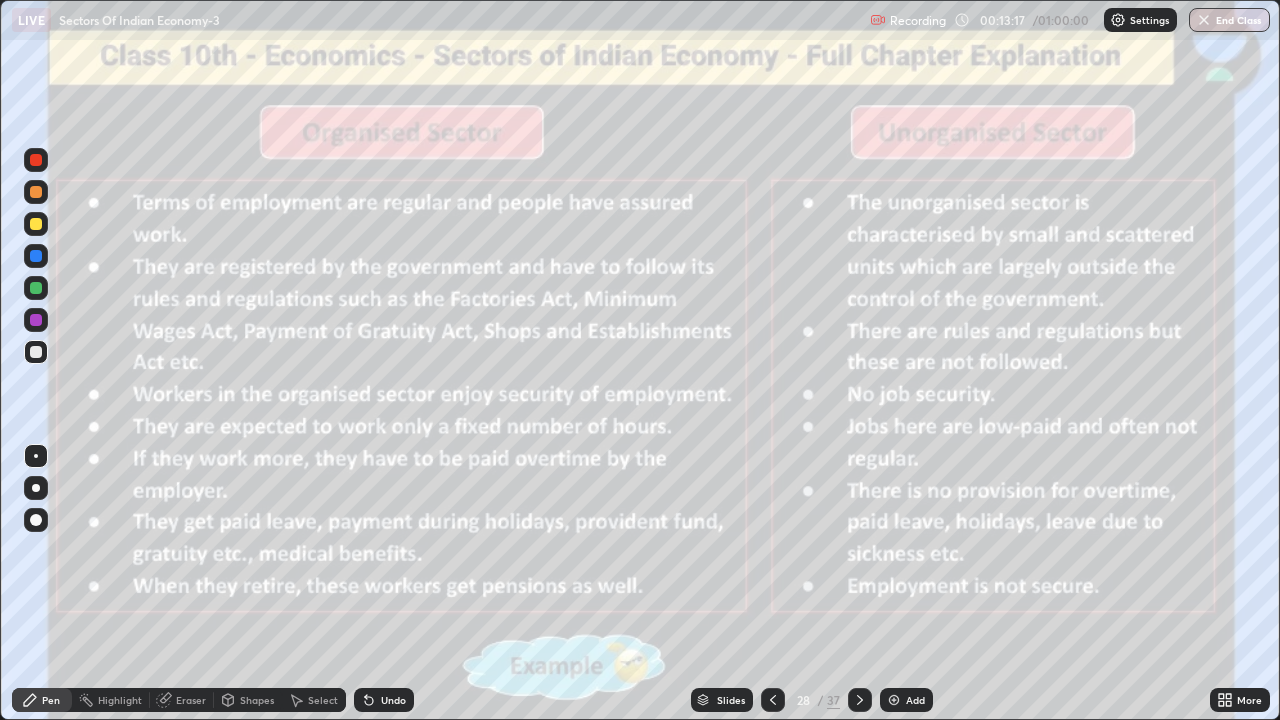 click at bounding box center (860, 700) 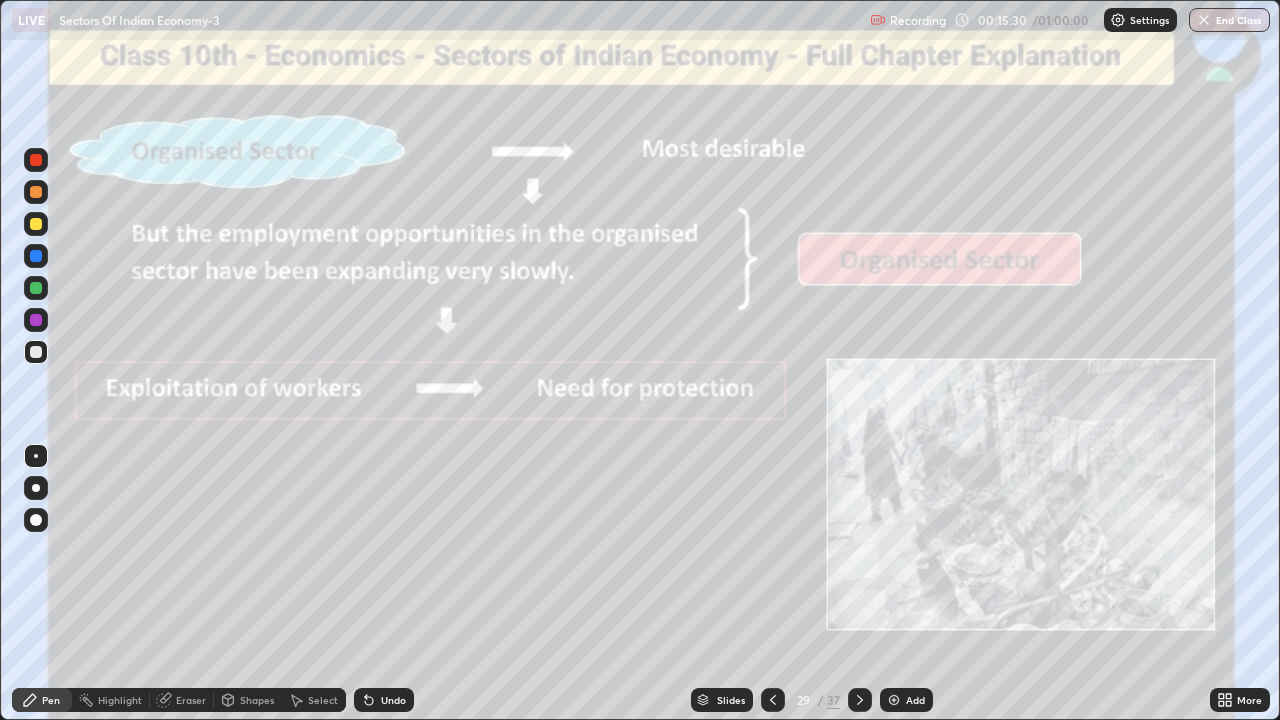click 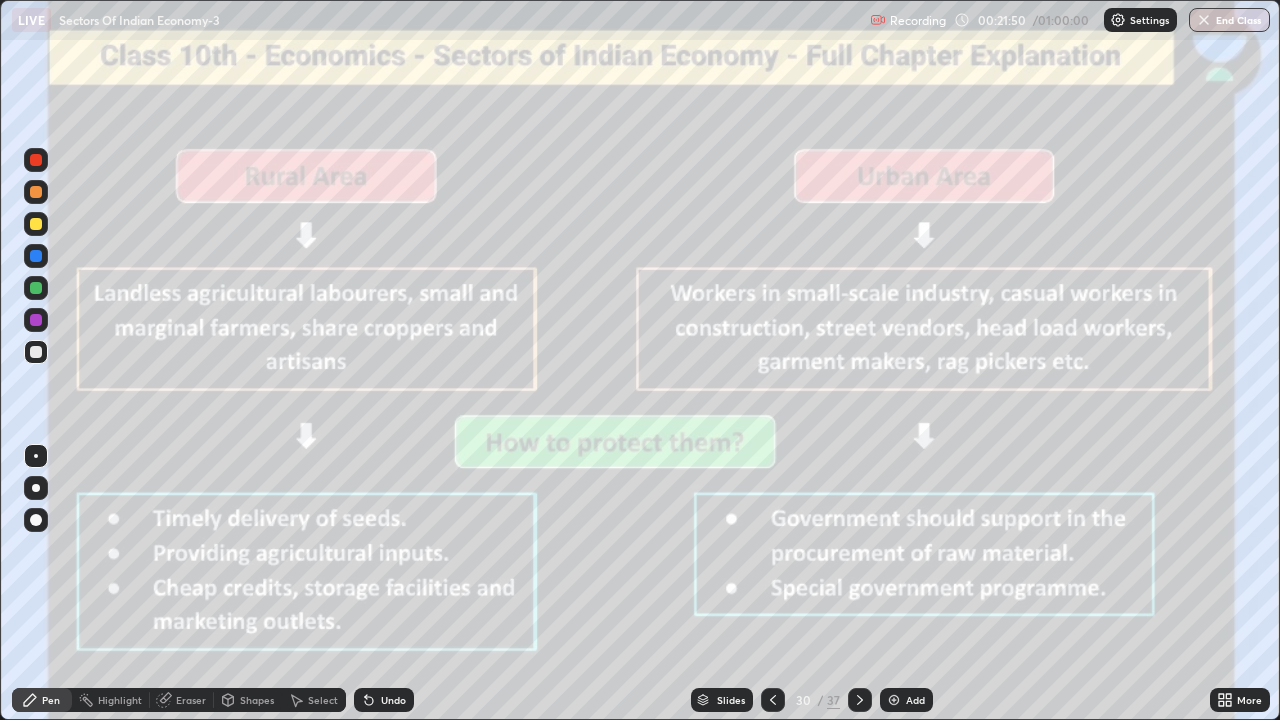click 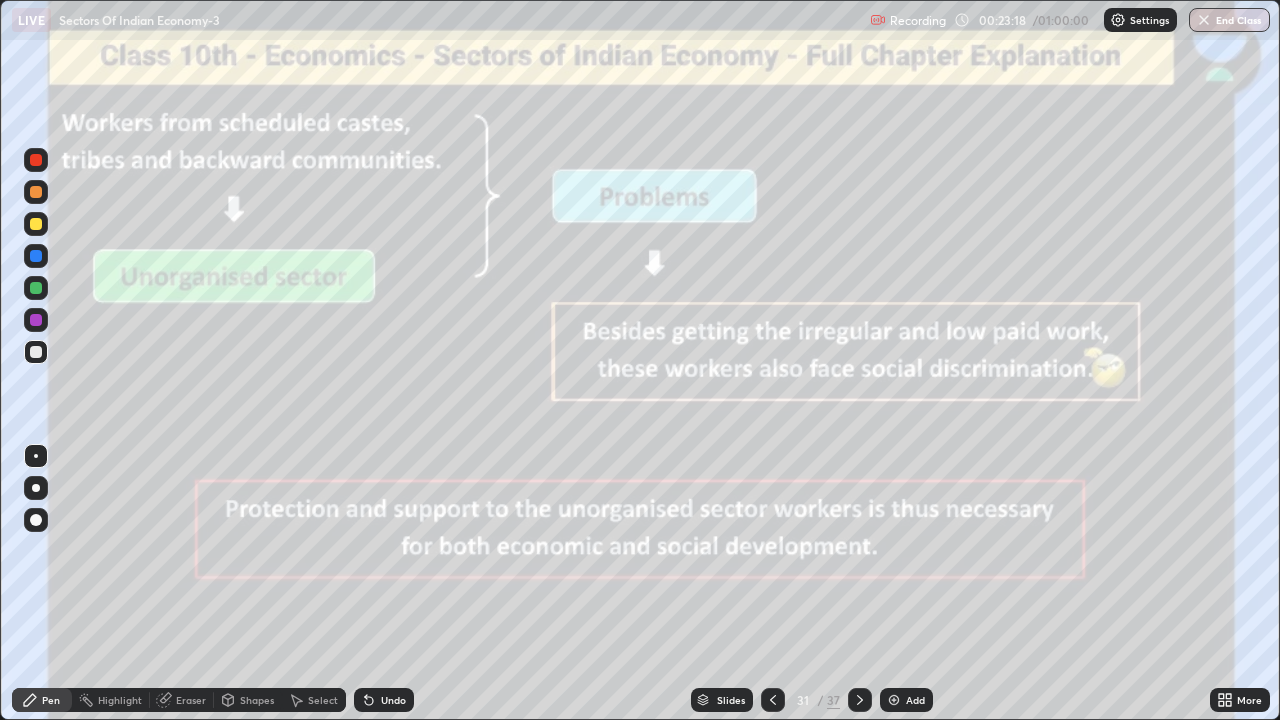 click 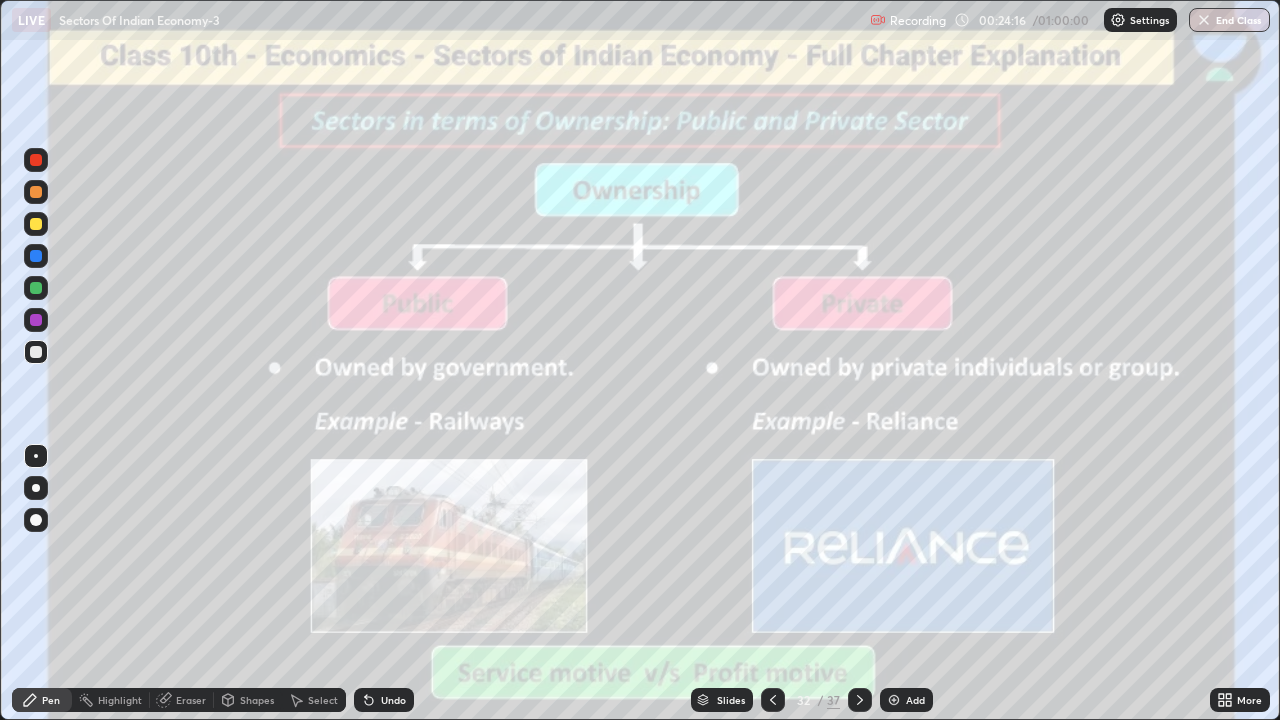 click 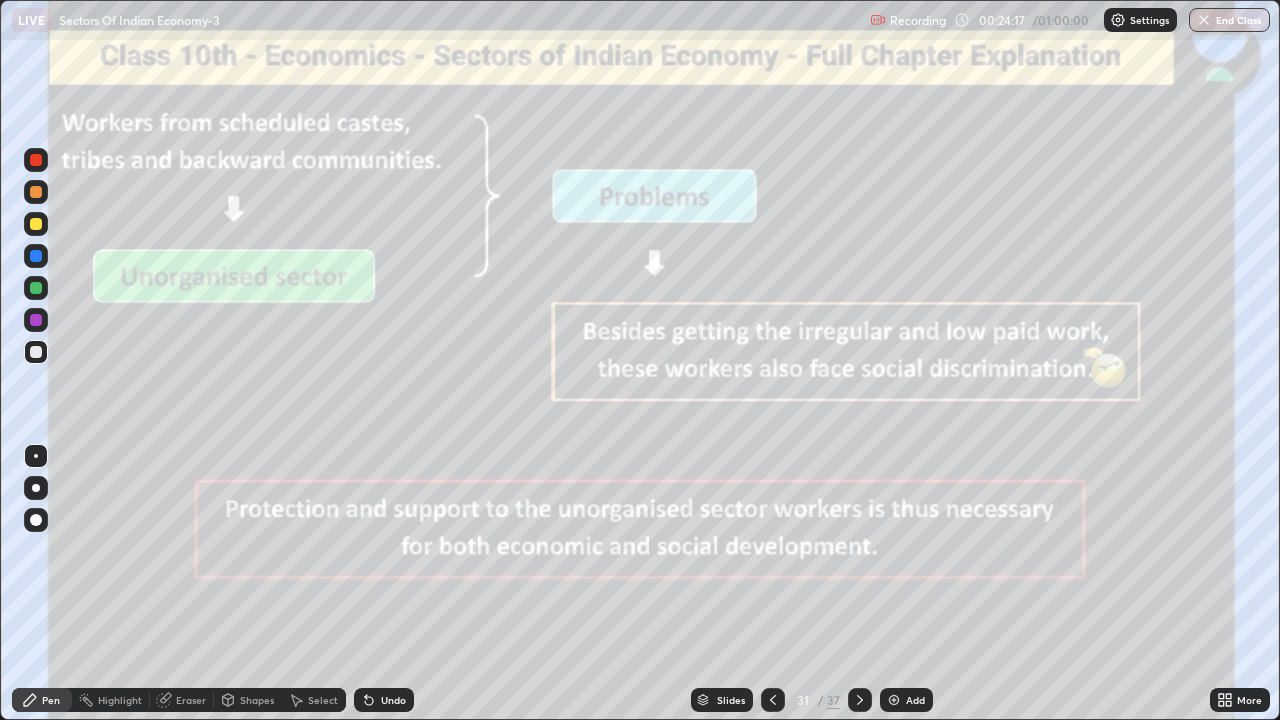 click 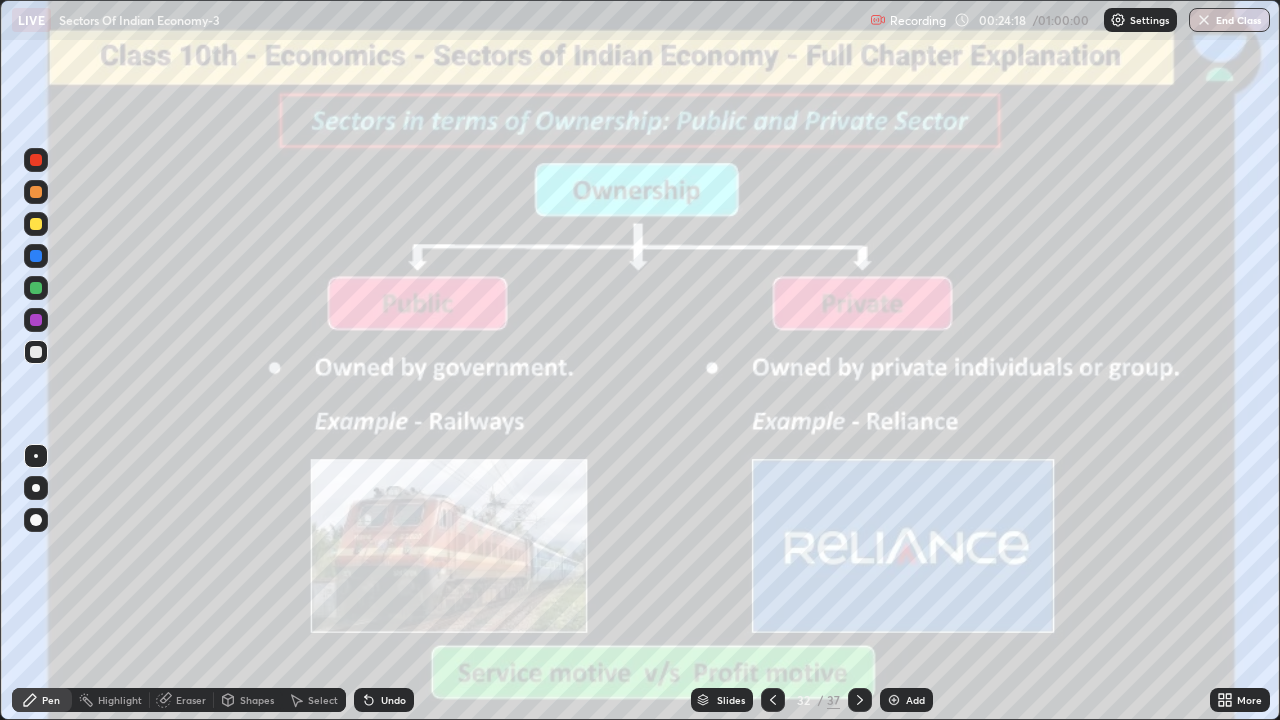 click 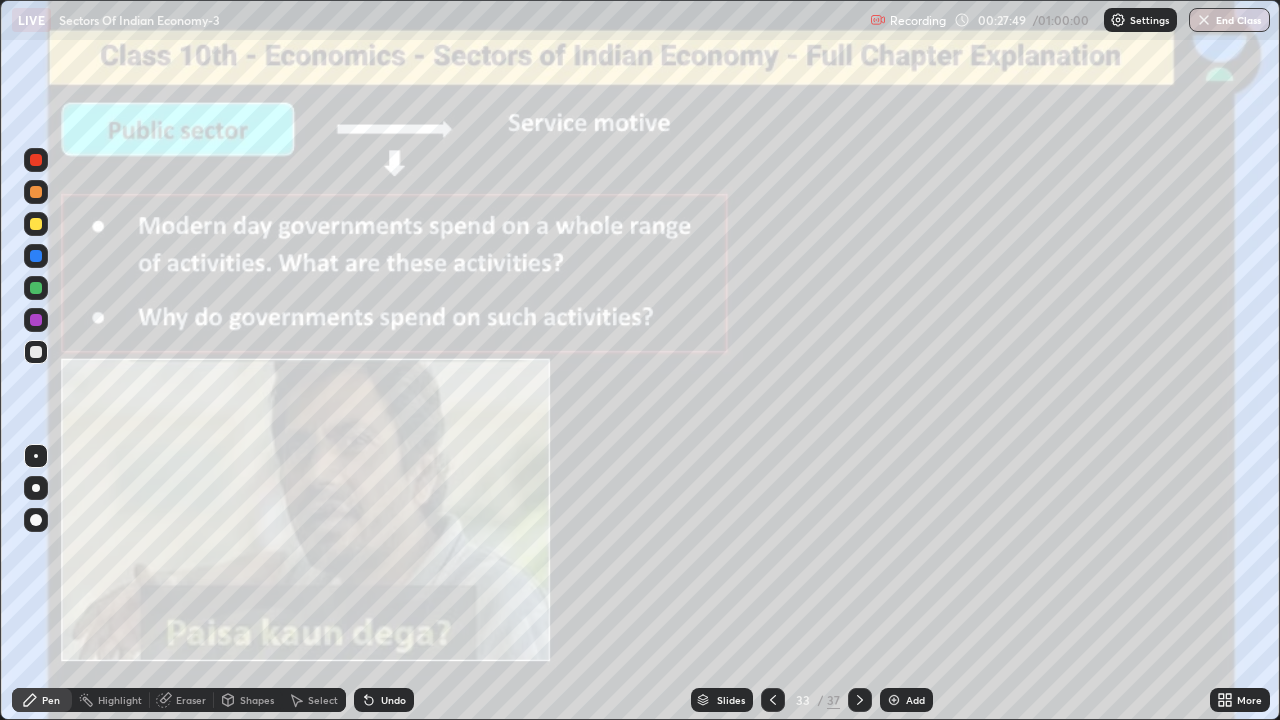 click at bounding box center (860, 700) 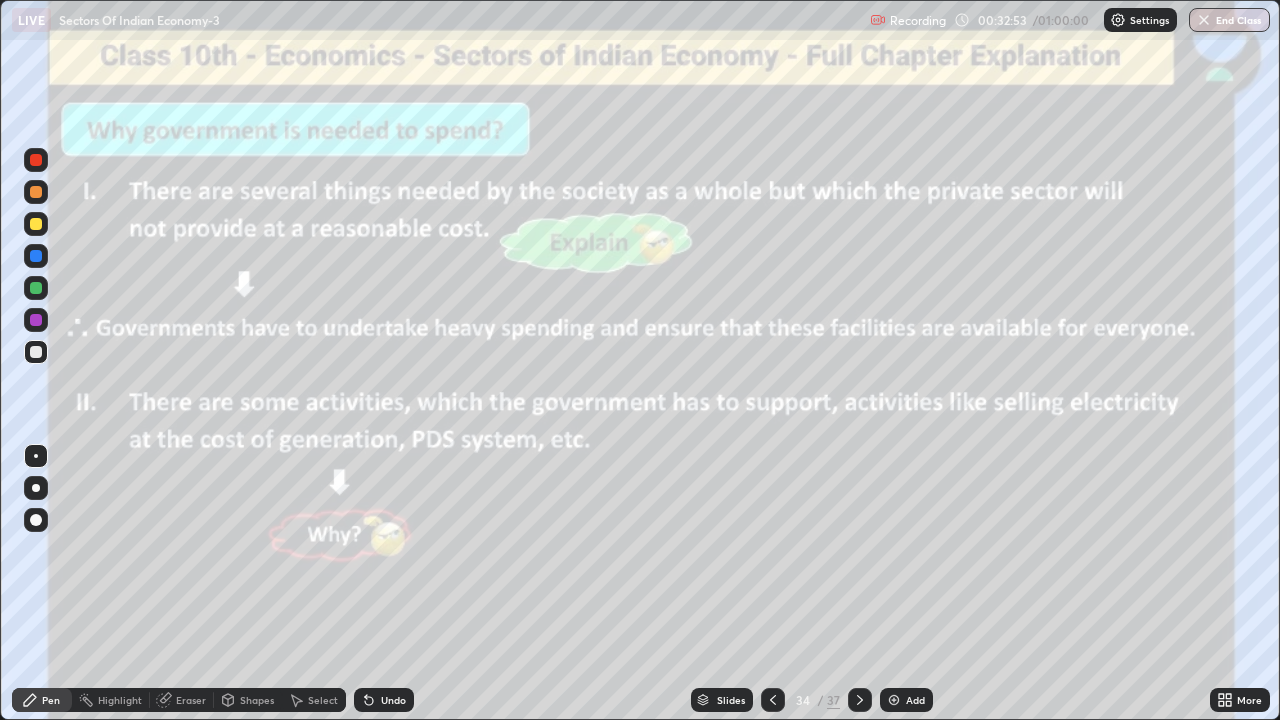 click 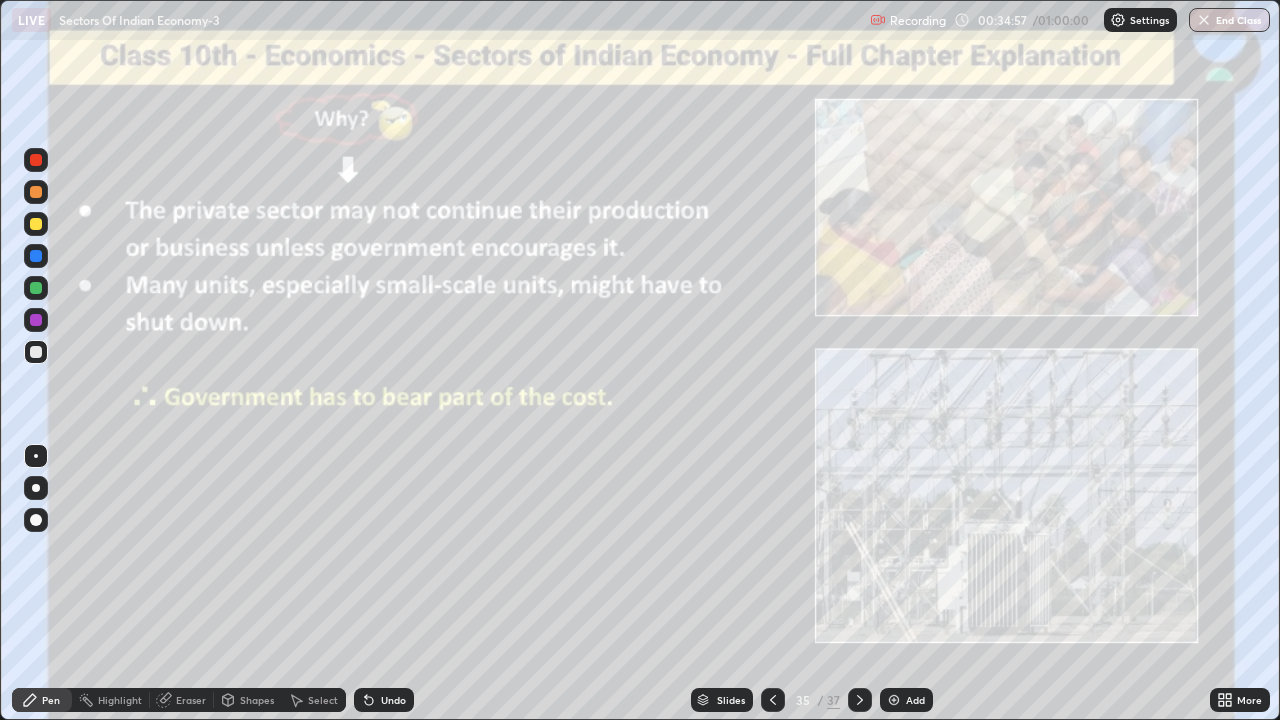 click 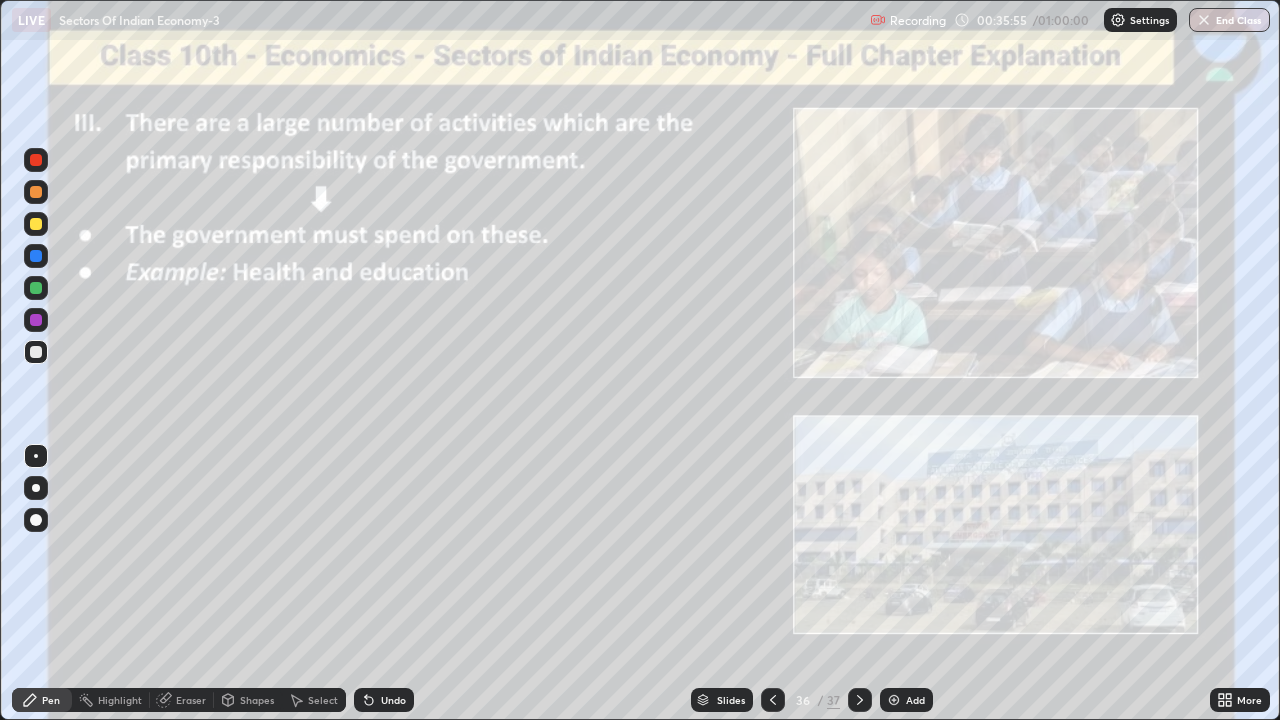 click 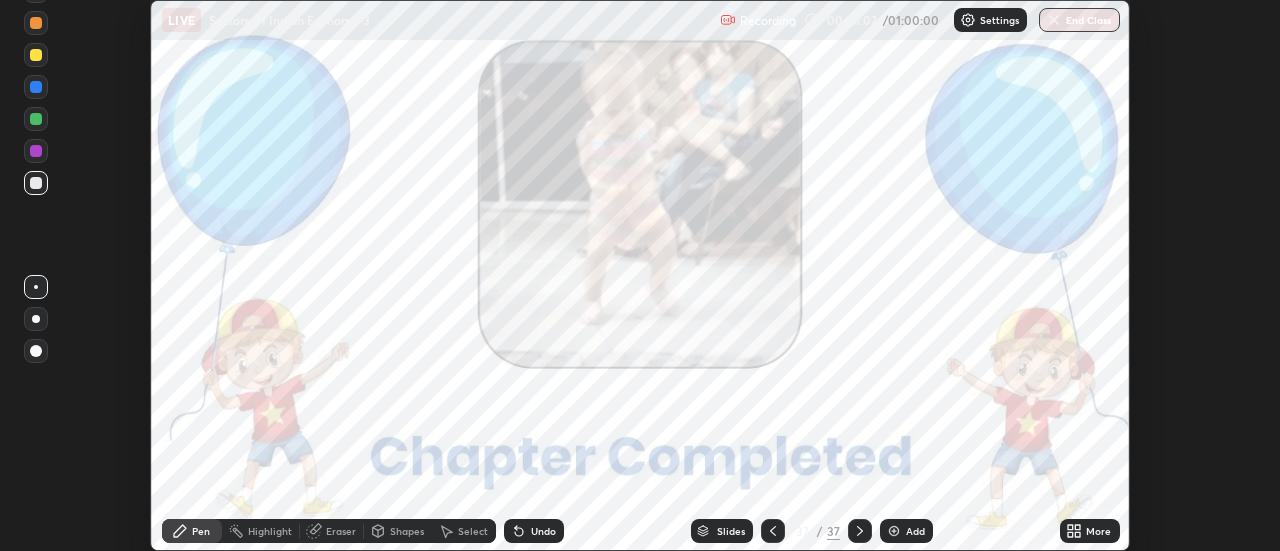 scroll, scrollTop: 551, scrollLeft: 1280, axis: both 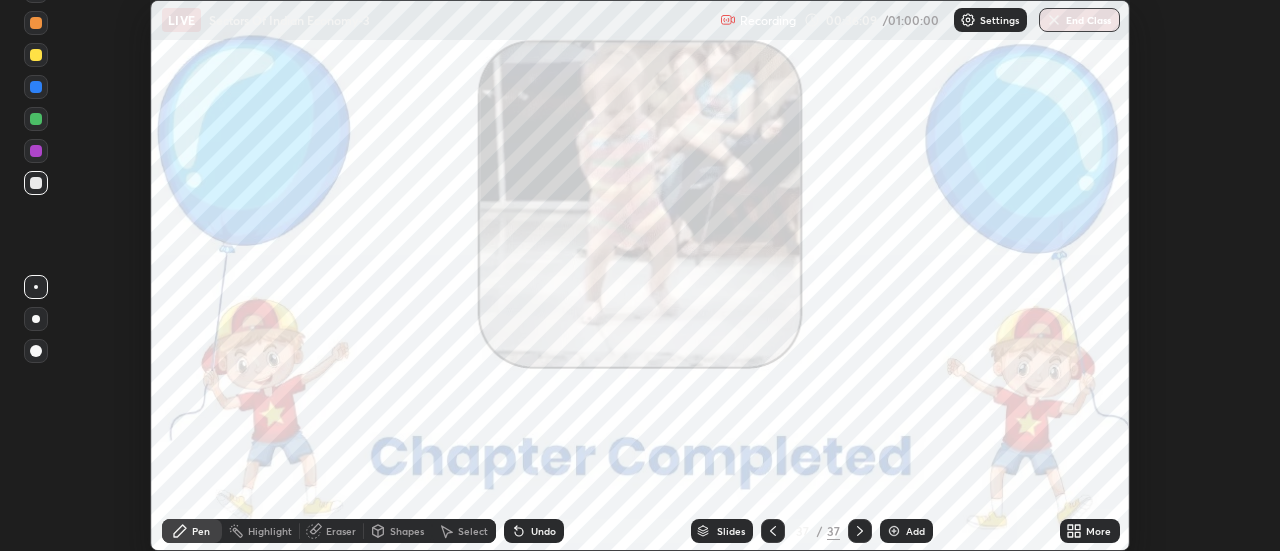 click 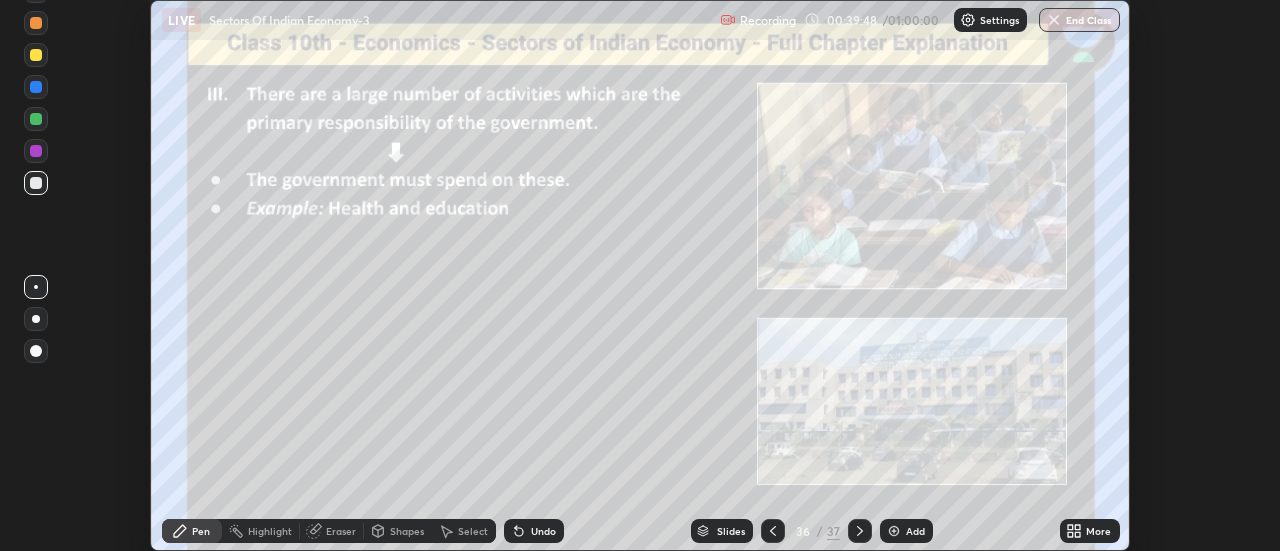 click on "Add" at bounding box center (915, 531) 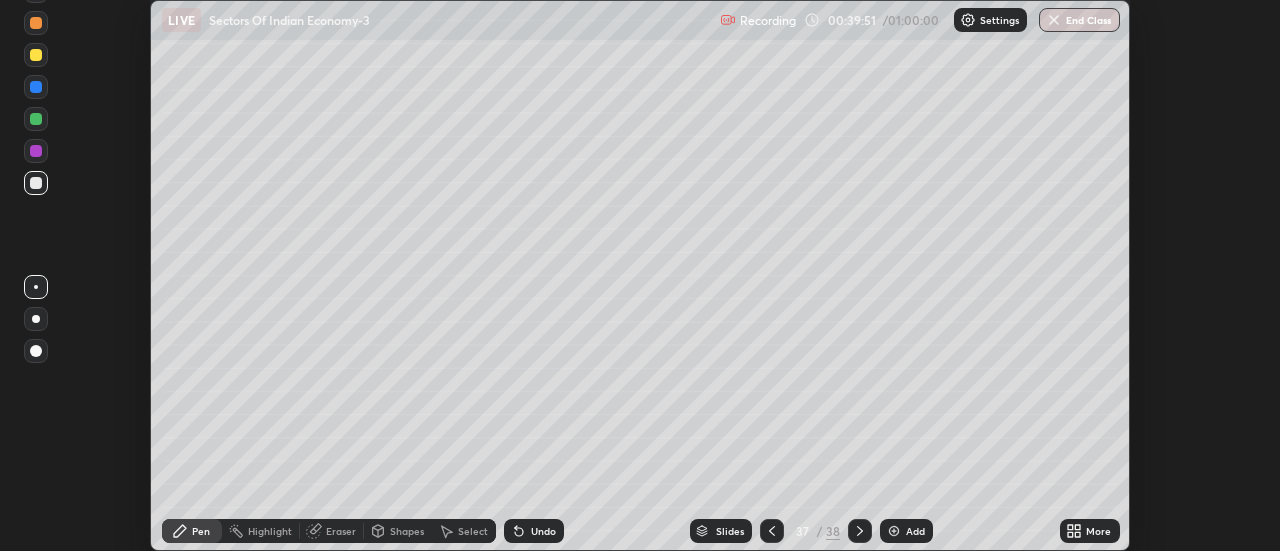 click 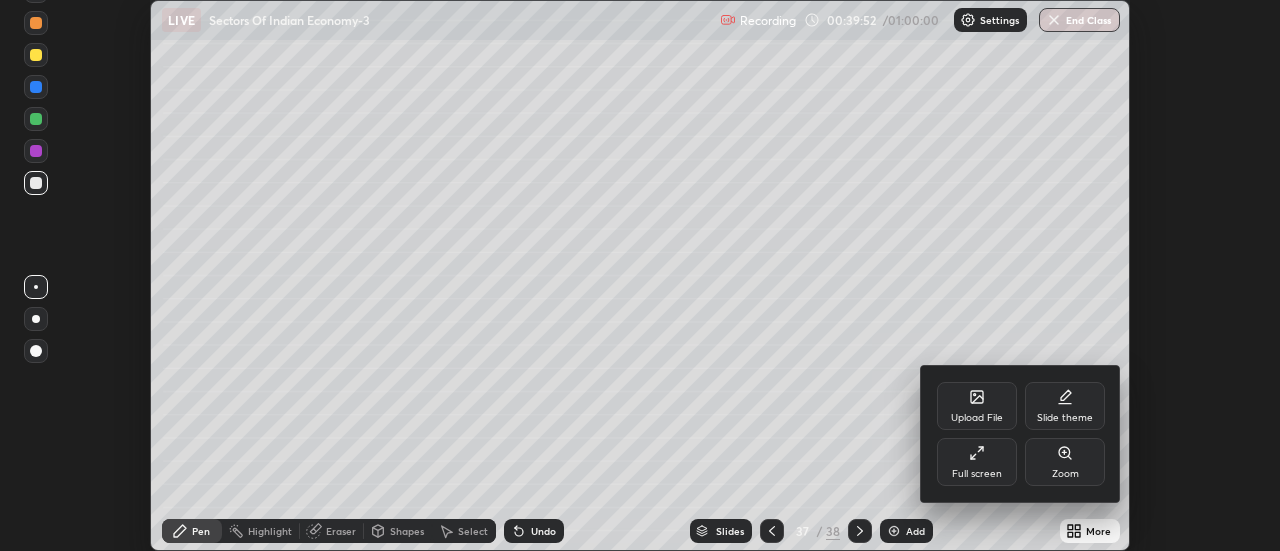 click on "Upload File" at bounding box center (977, 406) 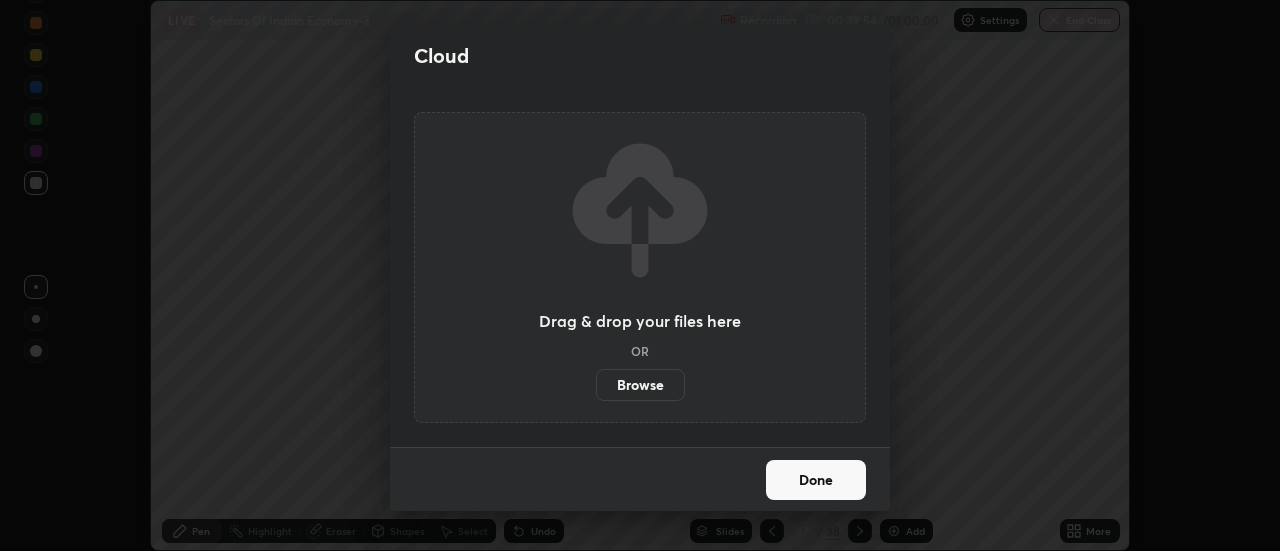 click on "Browse" at bounding box center (640, 385) 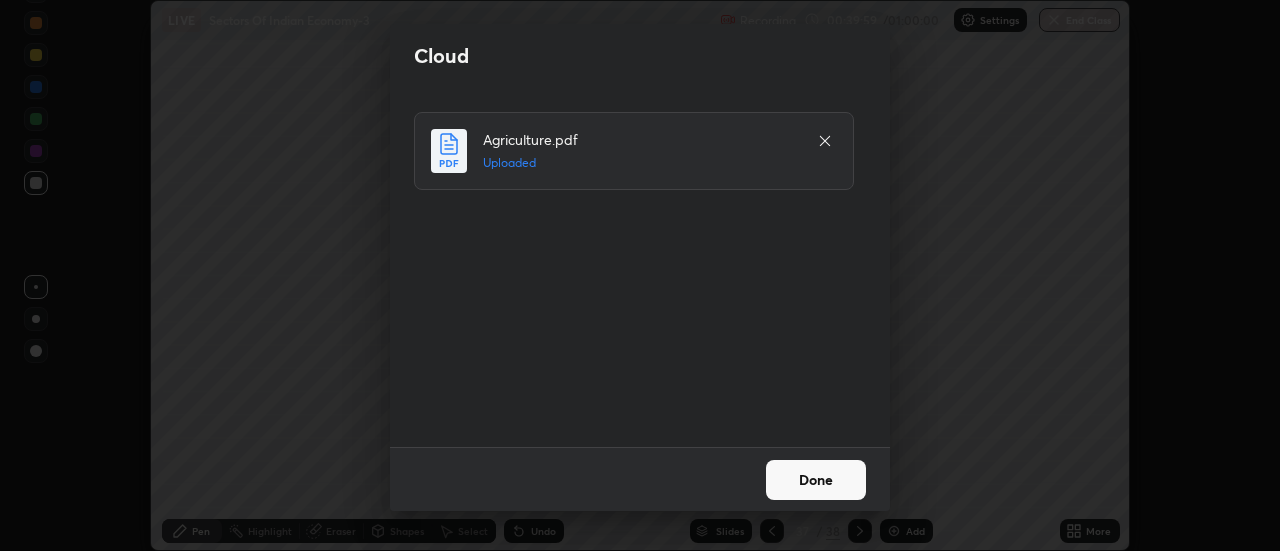 click on "Done" at bounding box center (816, 480) 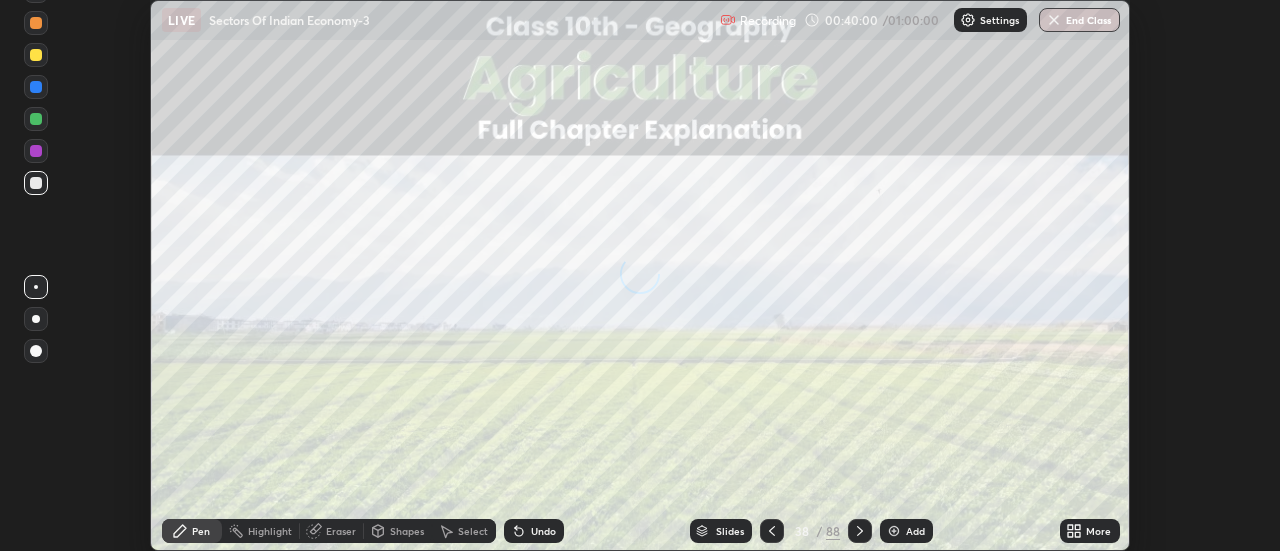 click on "More" at bounding box center (1098, 531) 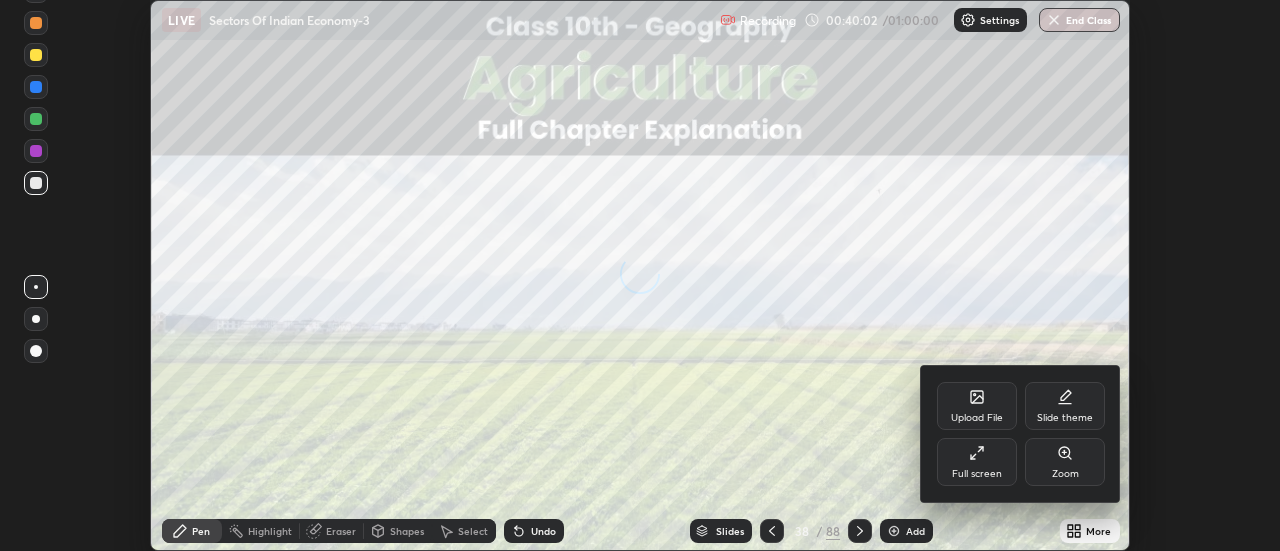 click 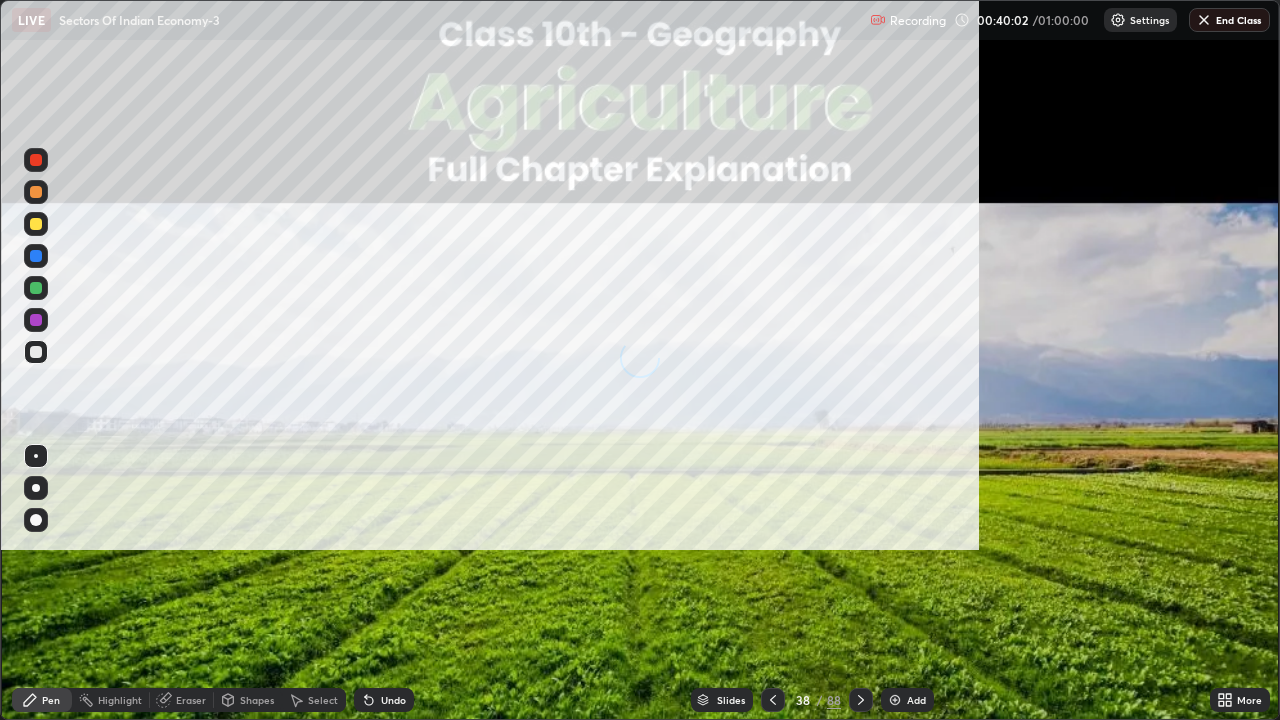 scroll, scrollTop: 99280, scrollLeft: 98720, axis: both 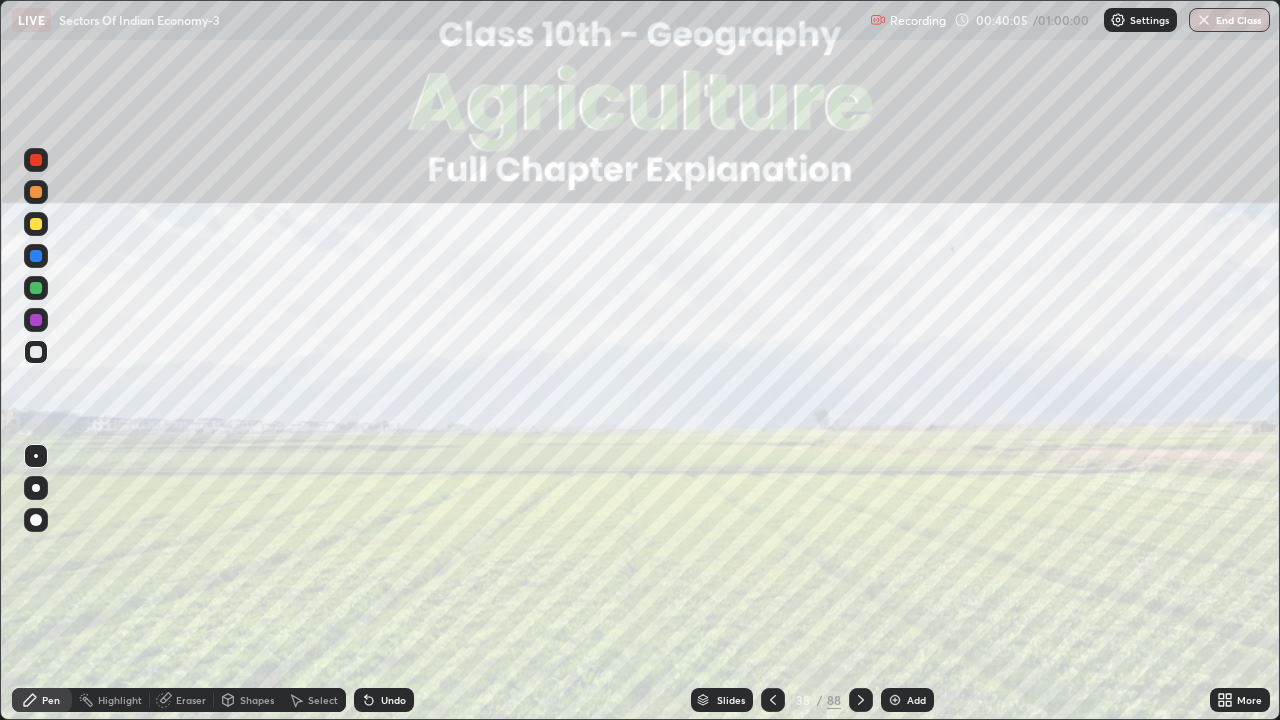 click at bounding box center [861, 700] 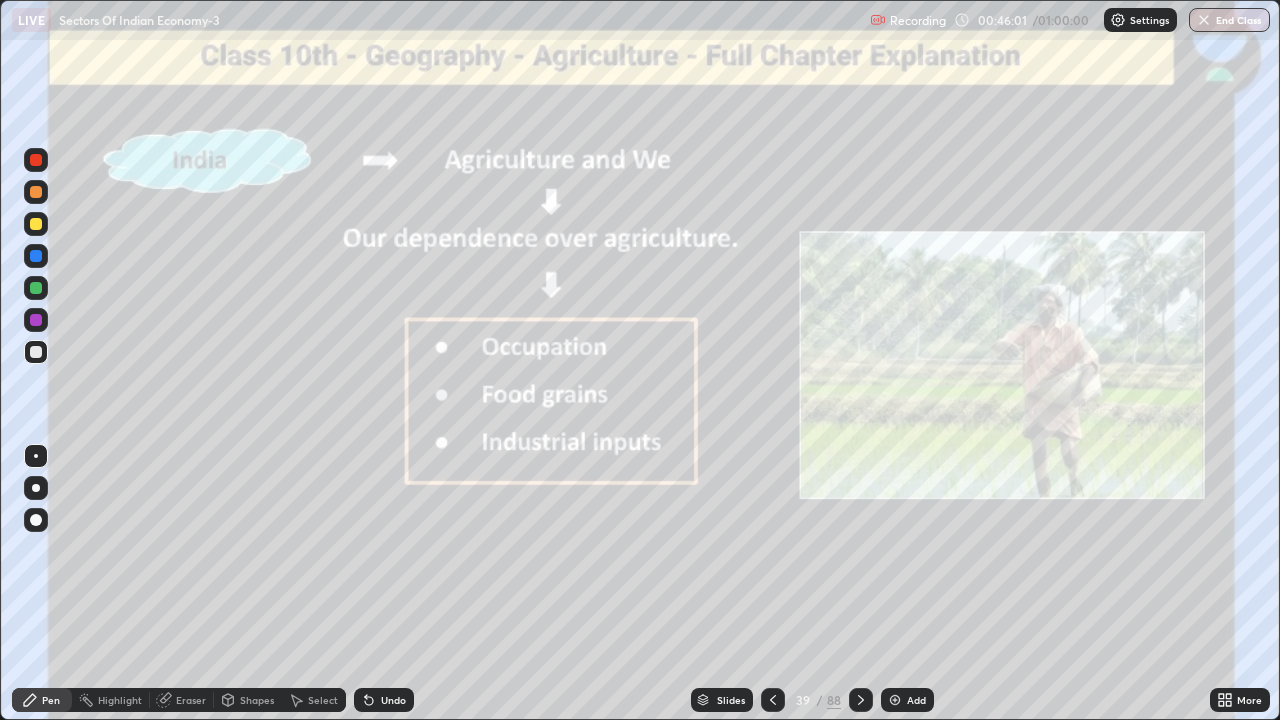 click 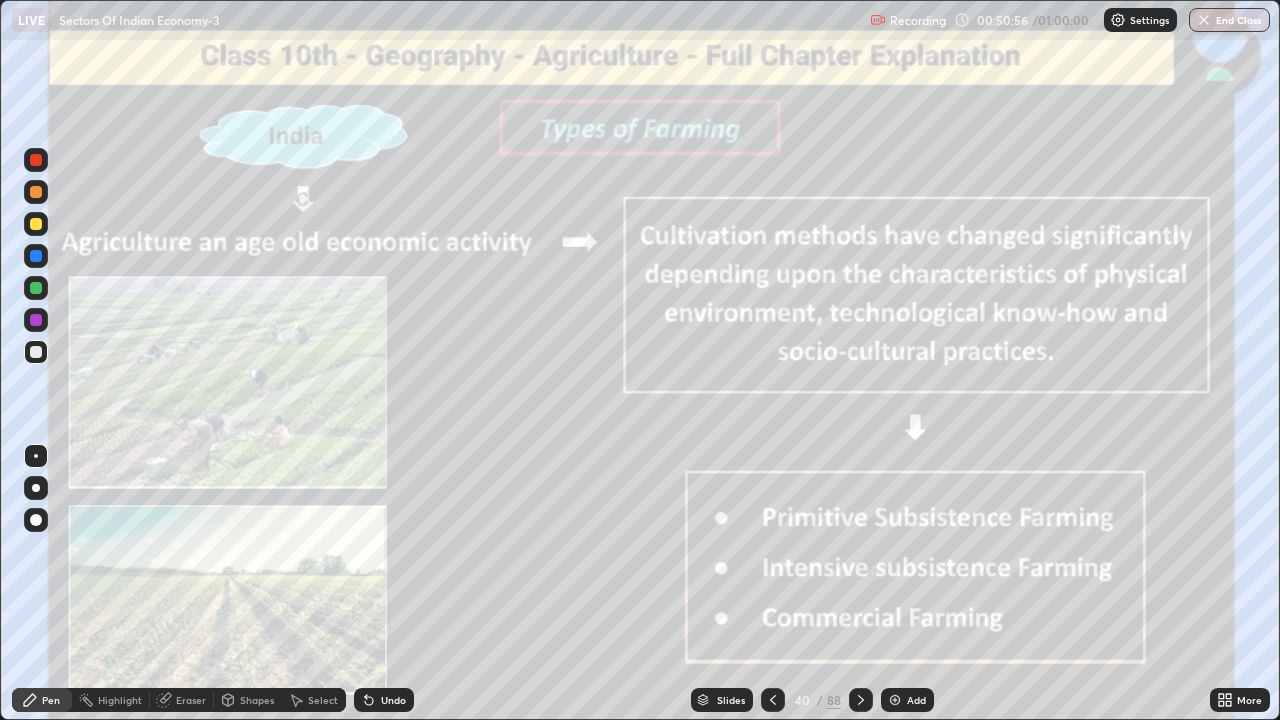 click 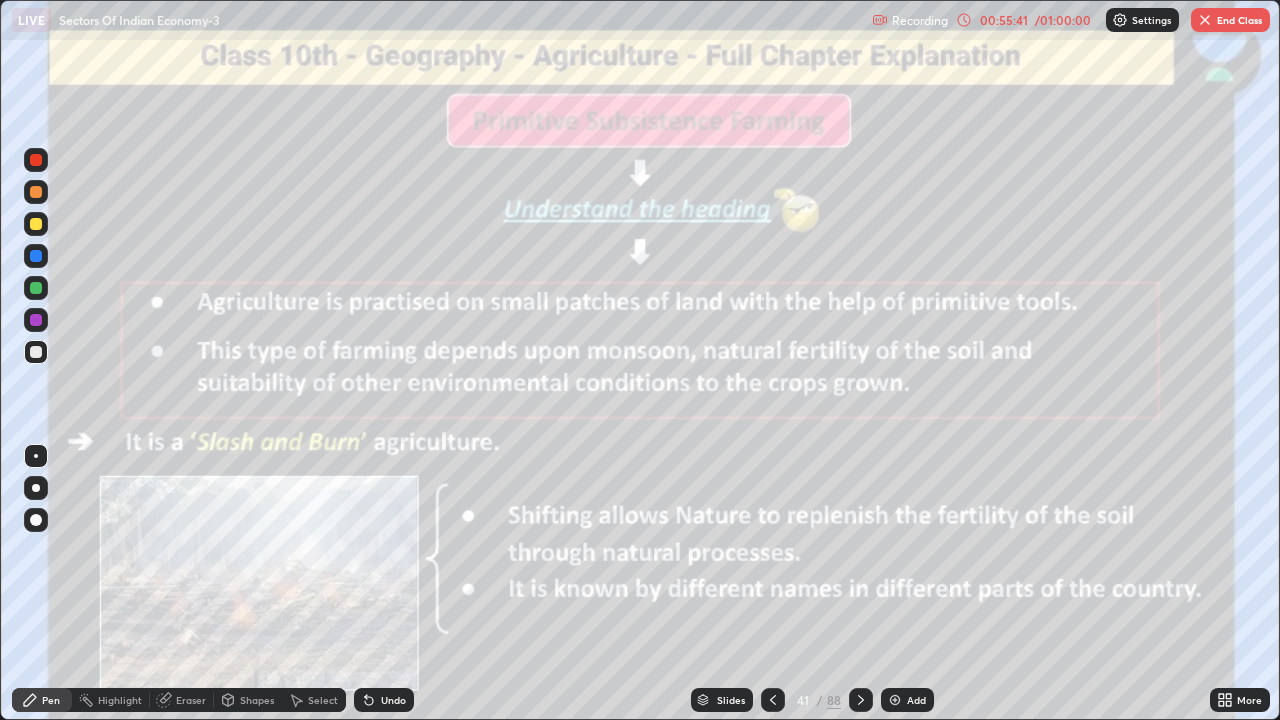 click 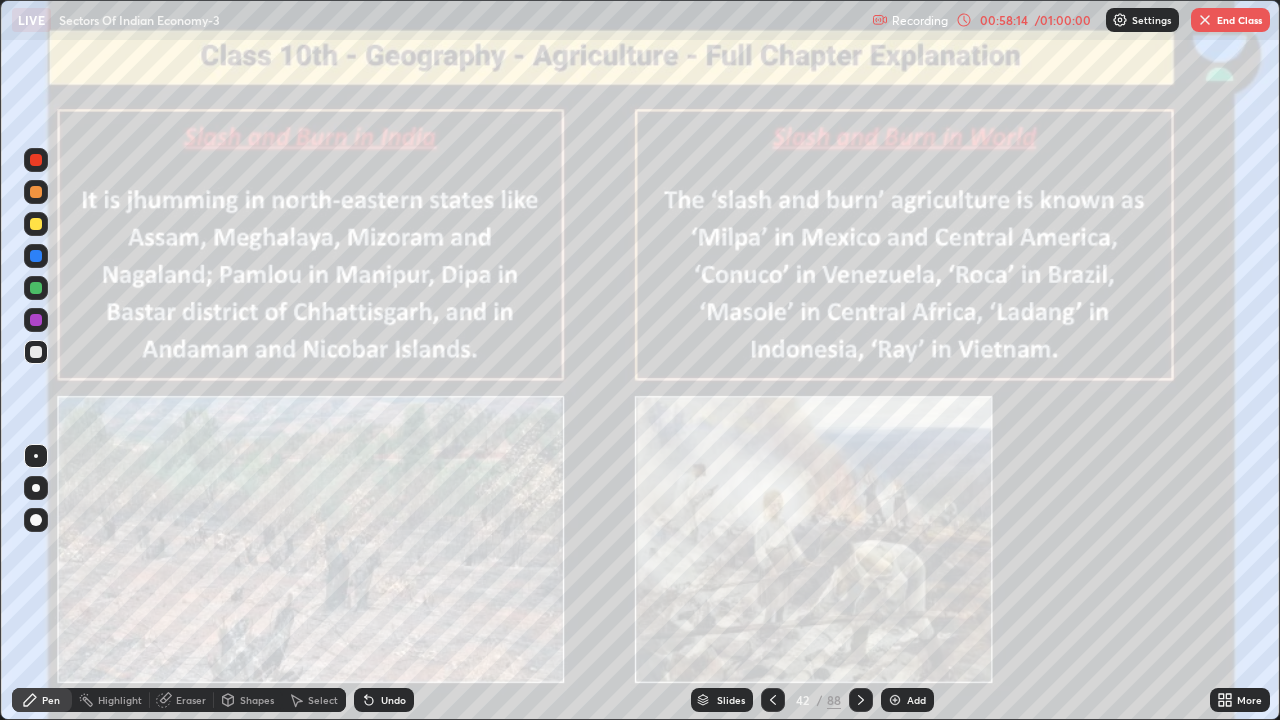 click on "End Class" at bounding box center [1230, 20] 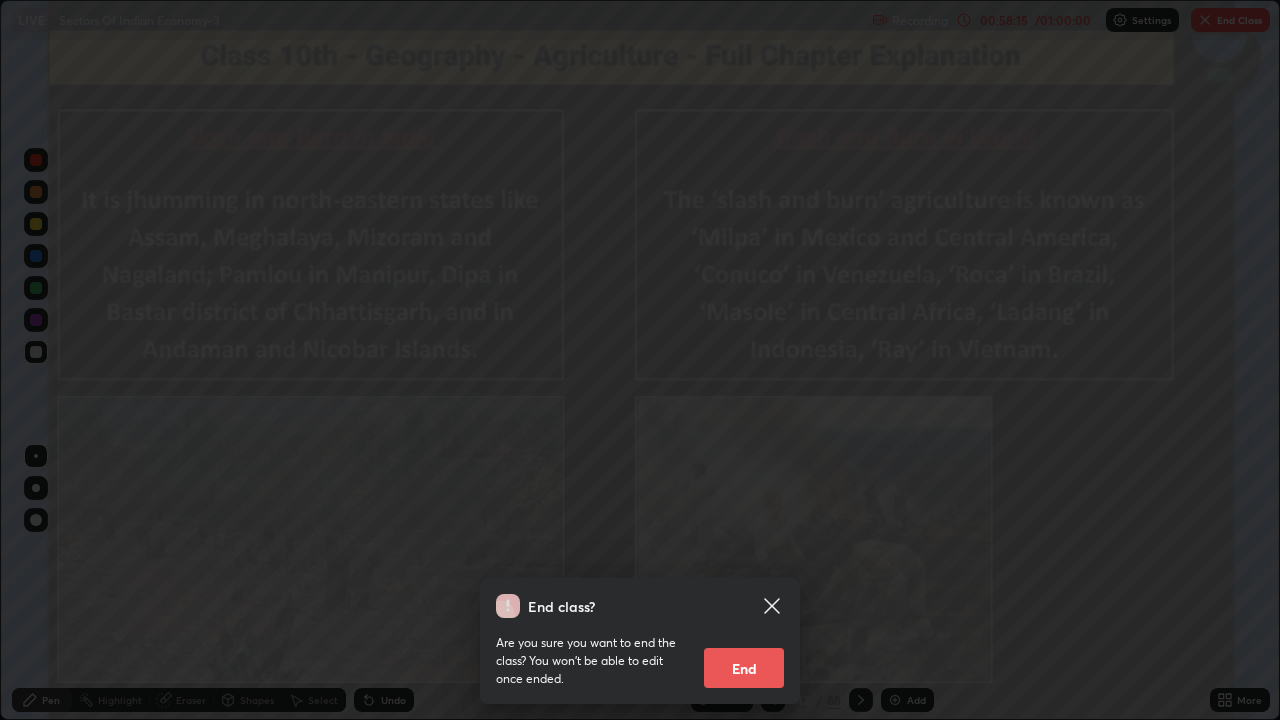 click on "End" at bounding box center [744, 668] 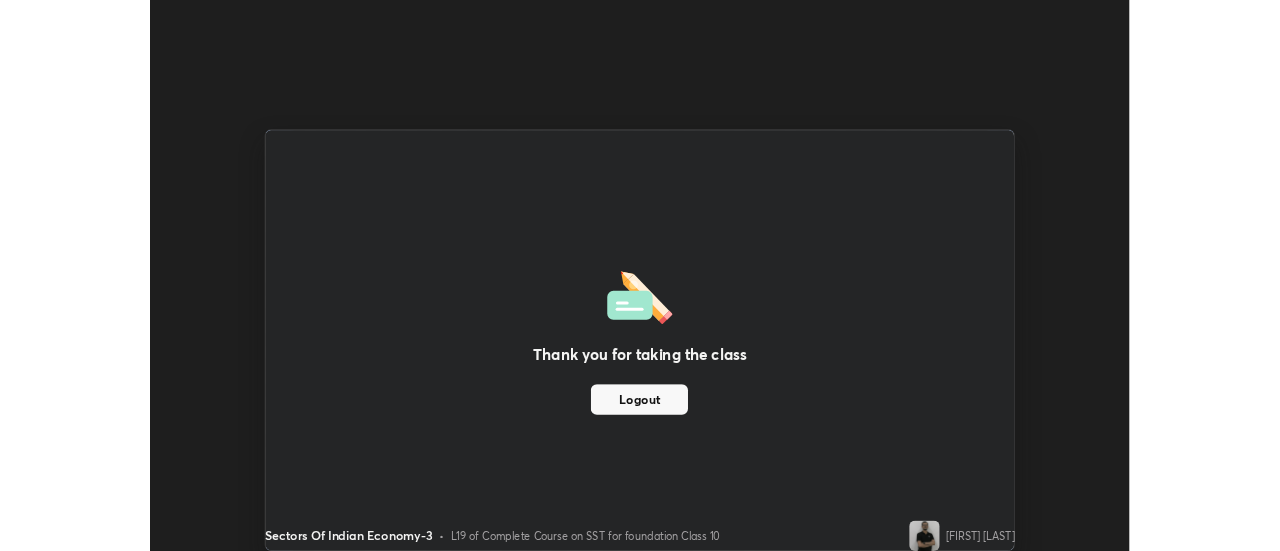 scroll, scrollTop: 551, scrollLeft: 1280, axis: both 